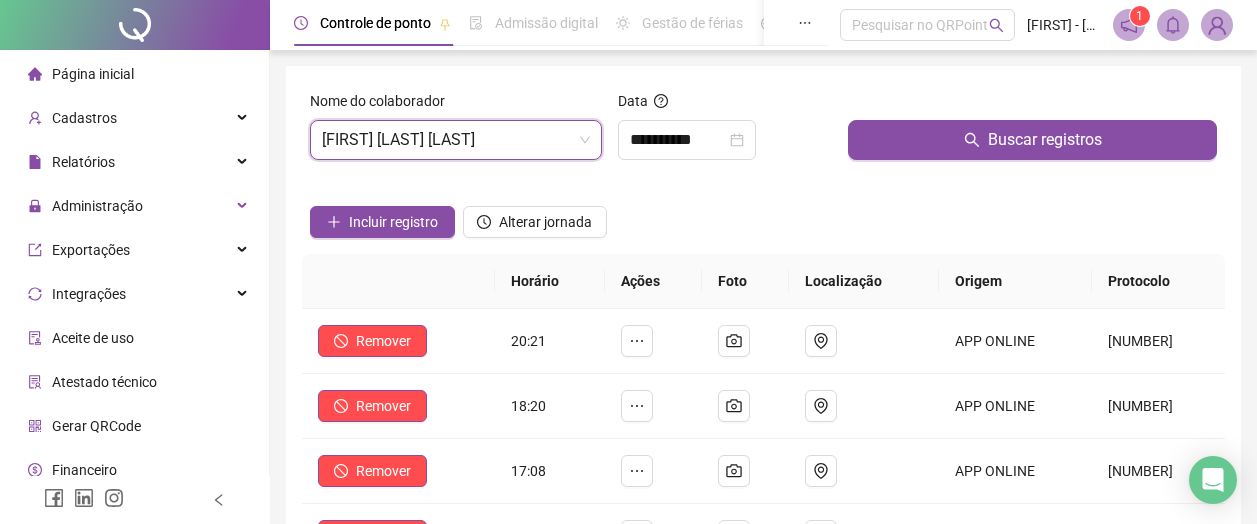 scroll, scrollTop: 0, scrollLeft: 0, axis: both 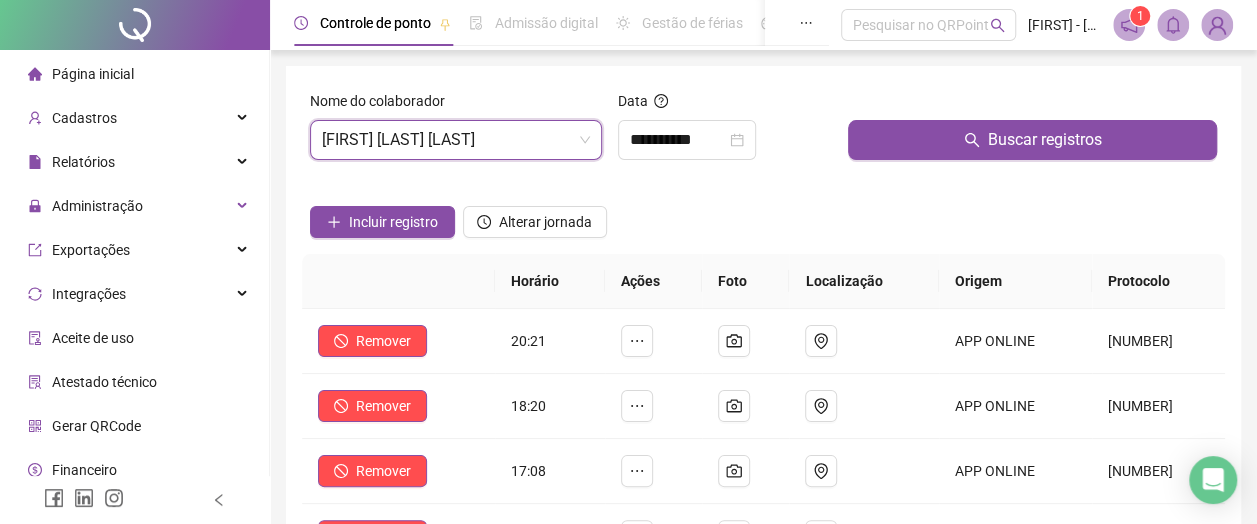 click on "Cadastros" at bounding box center (84, 118) 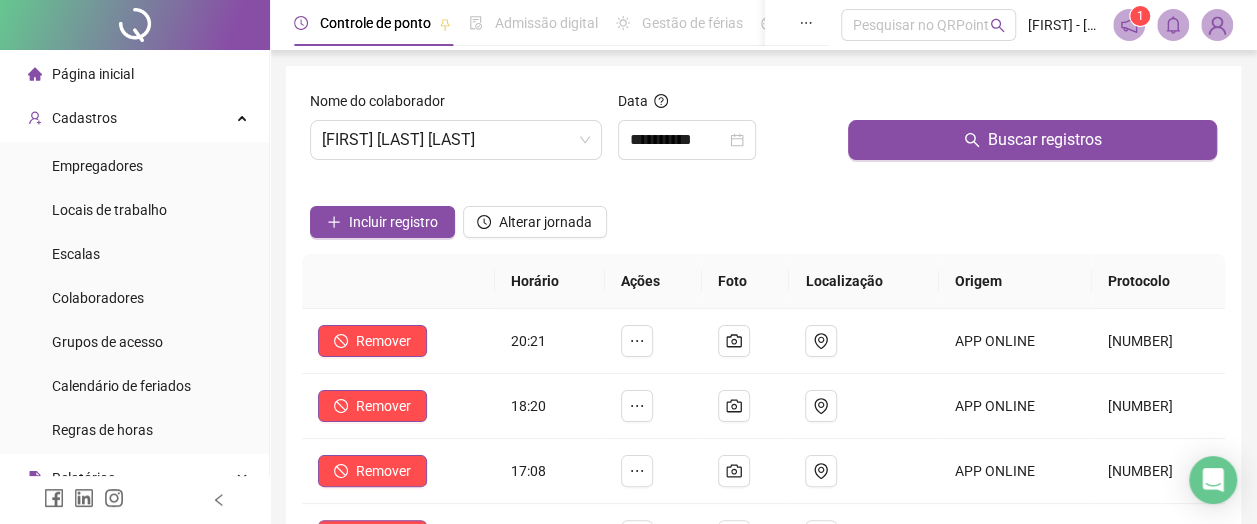 click on "Colaboradores" at bounding box center (98, 298) 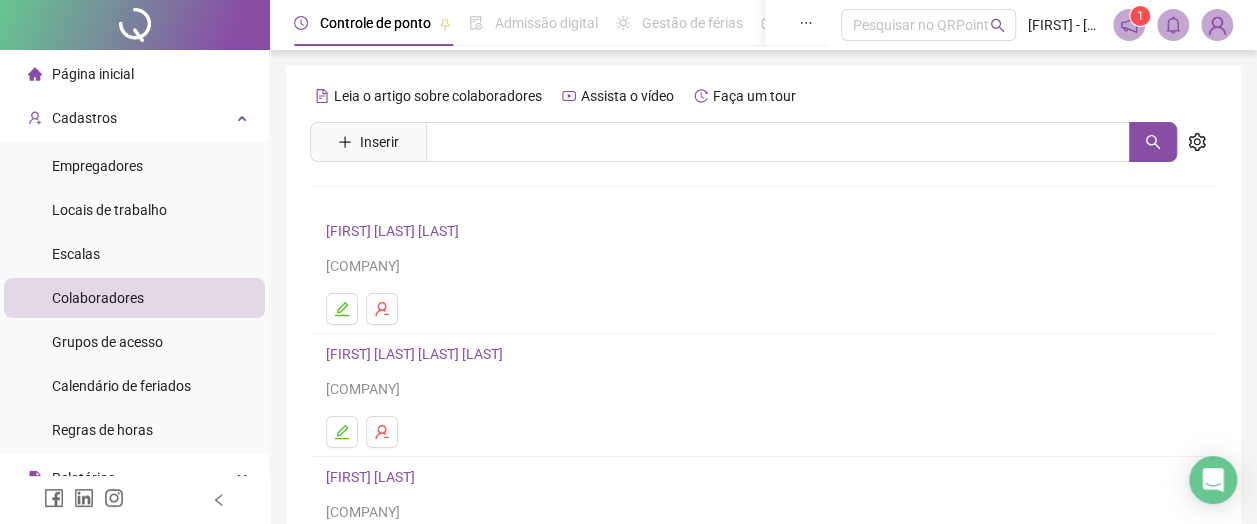 click on "Inserir" at bounding box center [379, 142] 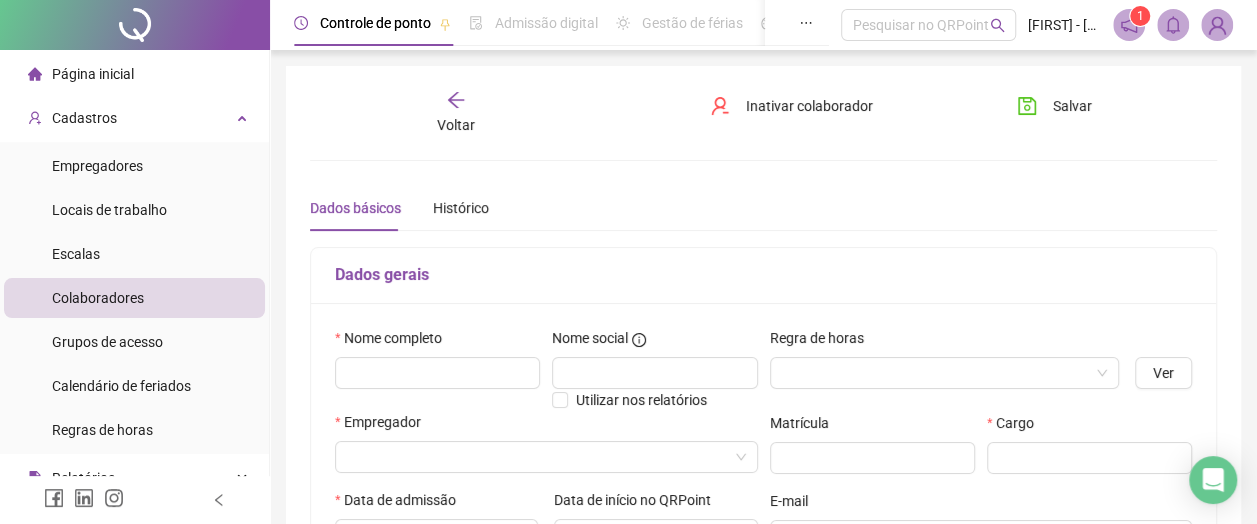 type on "*****" 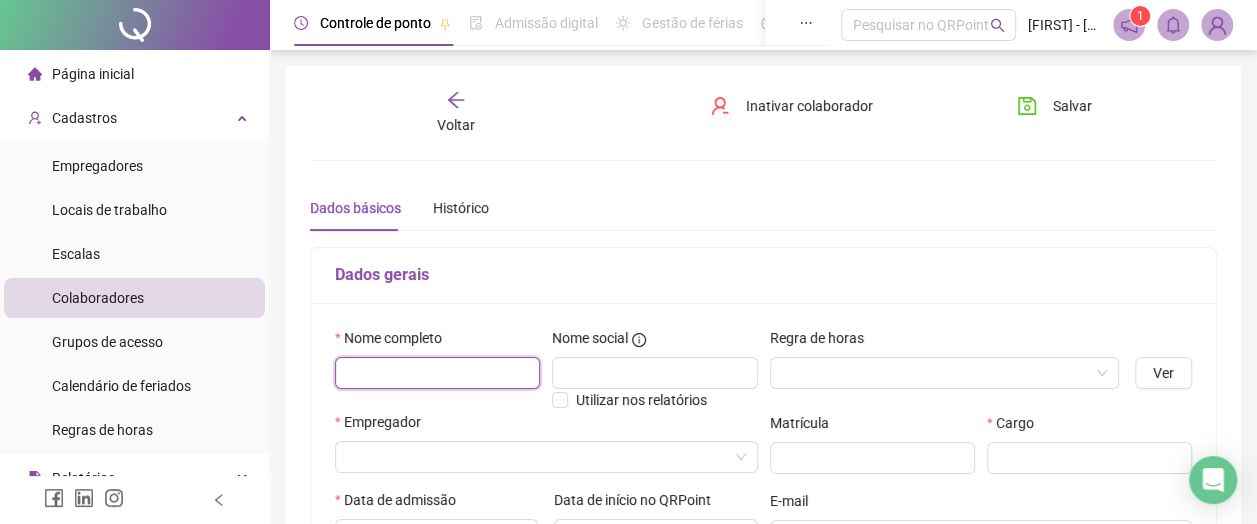 click at bounding box center (437, 373) 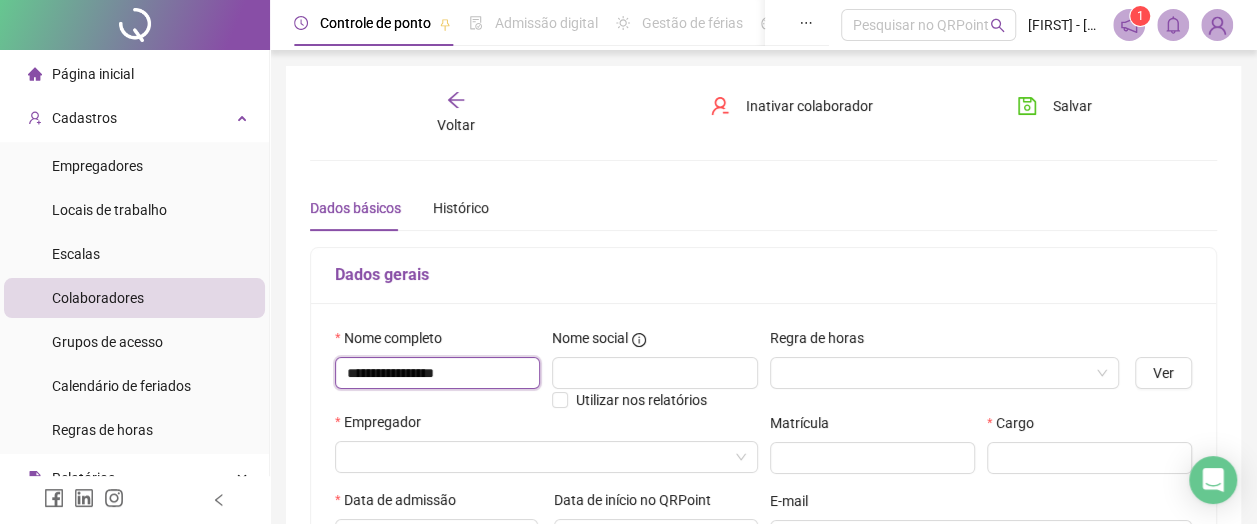 type on "**********" 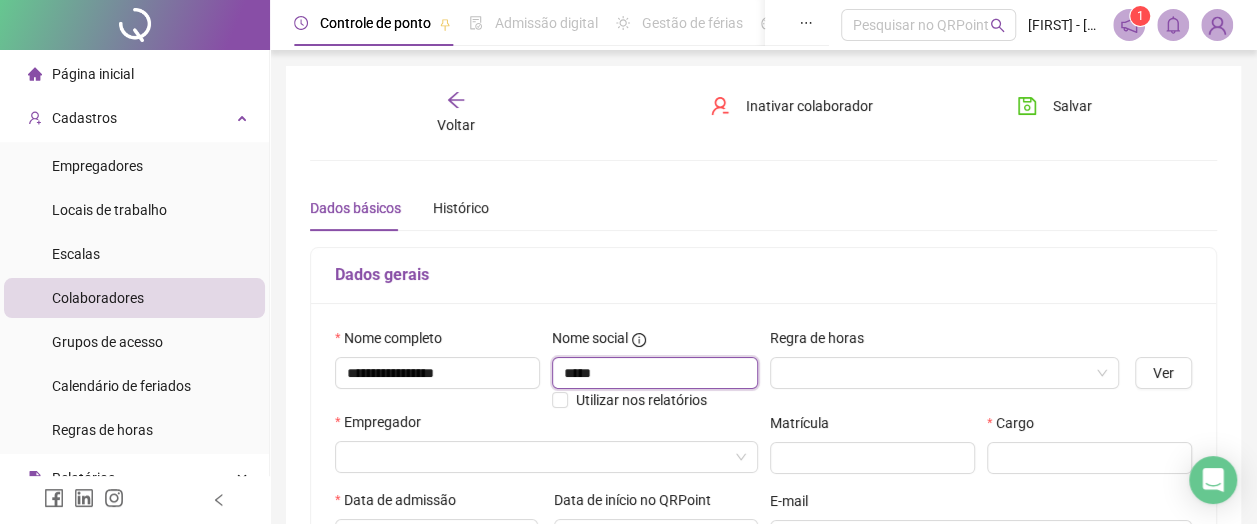 type on "*****" 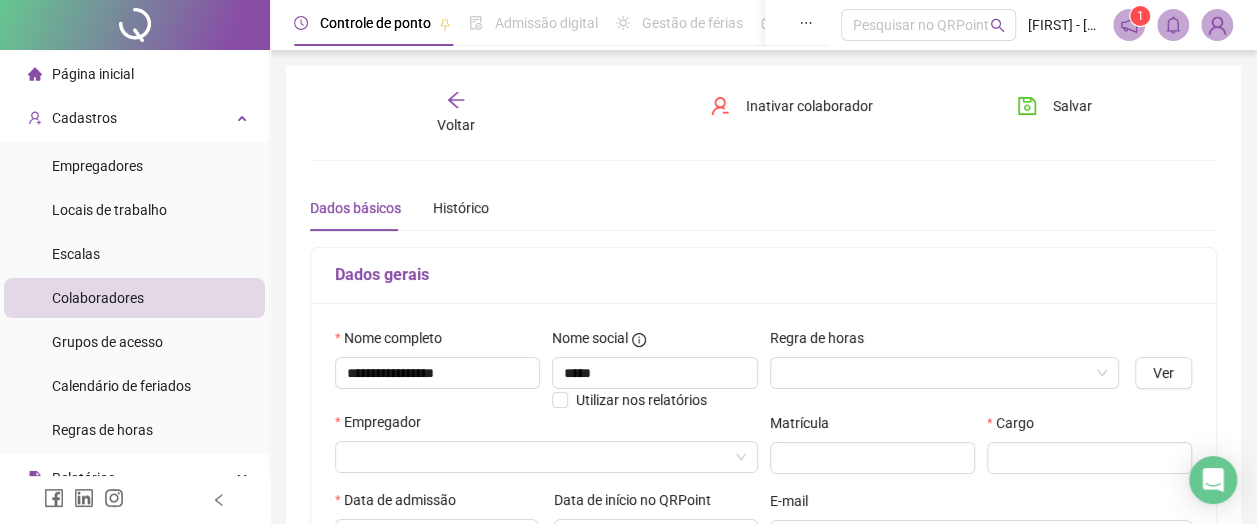 click at bounding box center (935, 373) 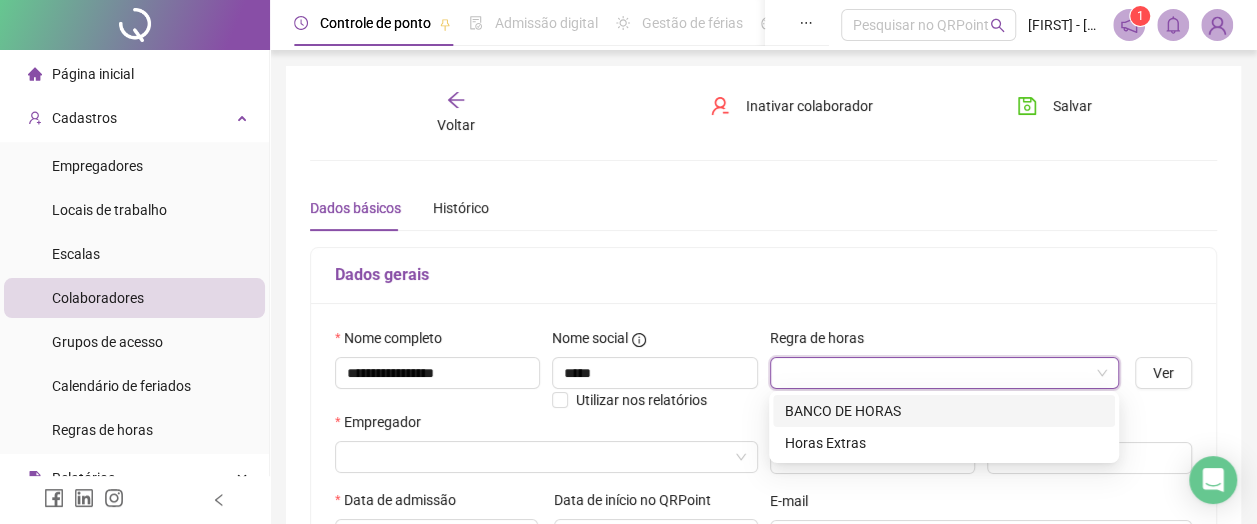 click on "BANCO DE HORAS" at bounding box center [944, 411] 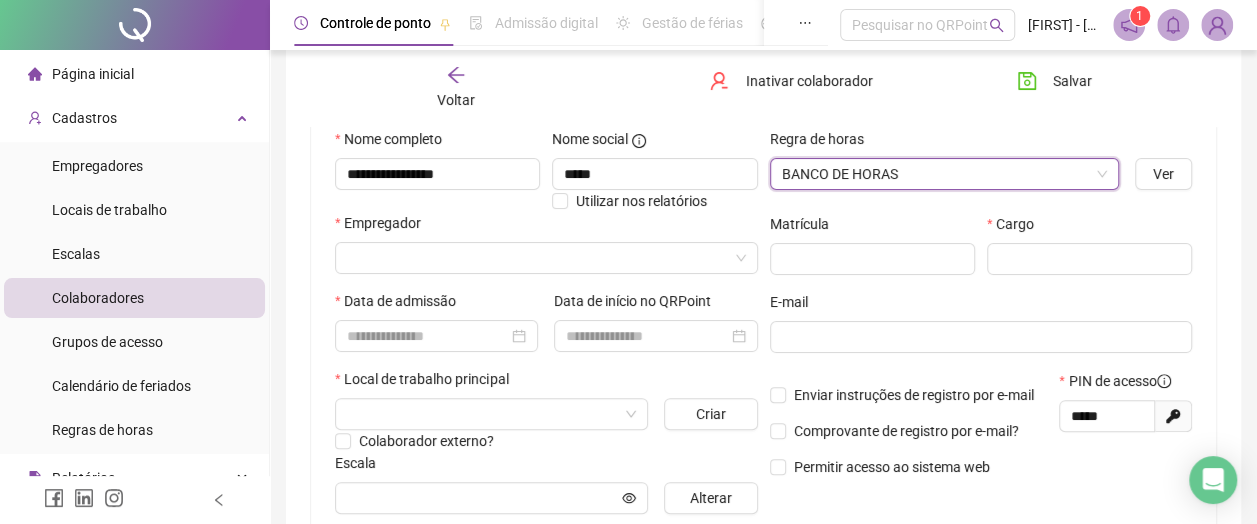 scroll, scrollTop: 200, scrollLeft: 0, axis: vertical 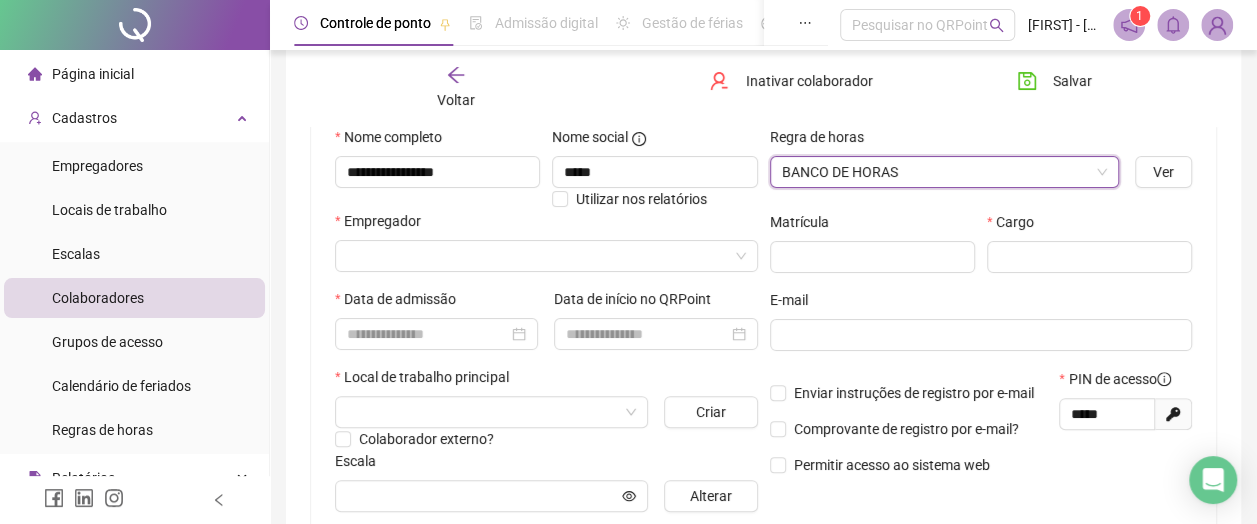 click at bounding box center (537, 256) 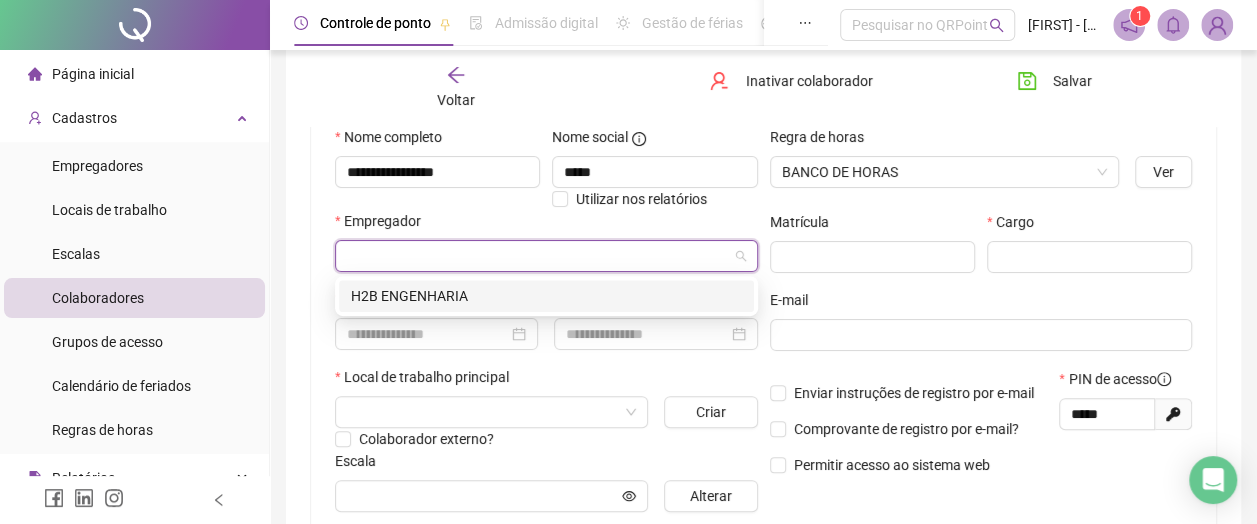 click on "H2B ENGENHARIA" at bounding box center (546, 296) 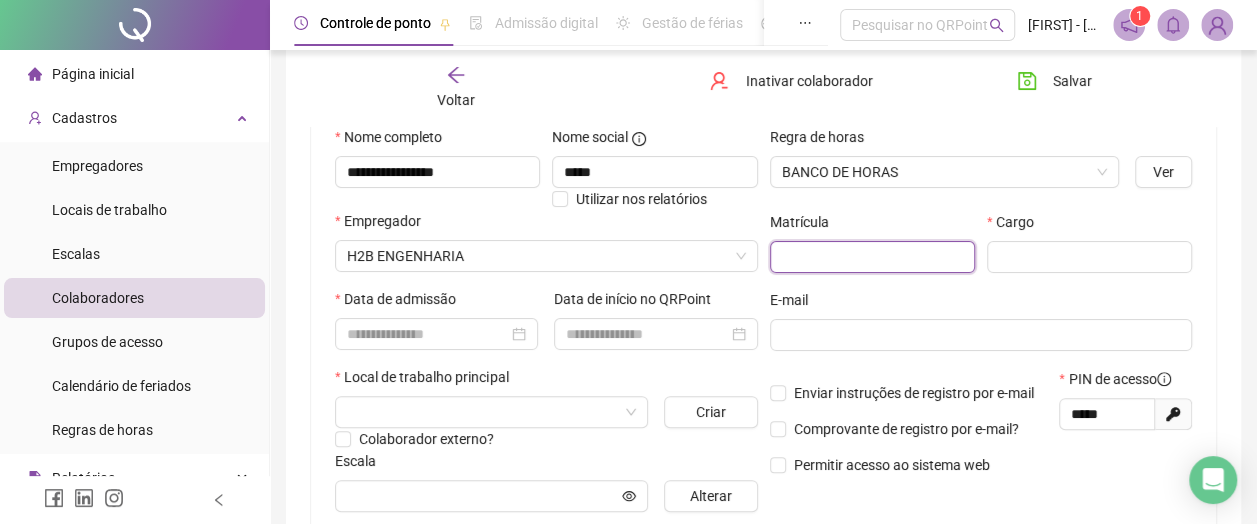 click at bounding box center [872, 257] 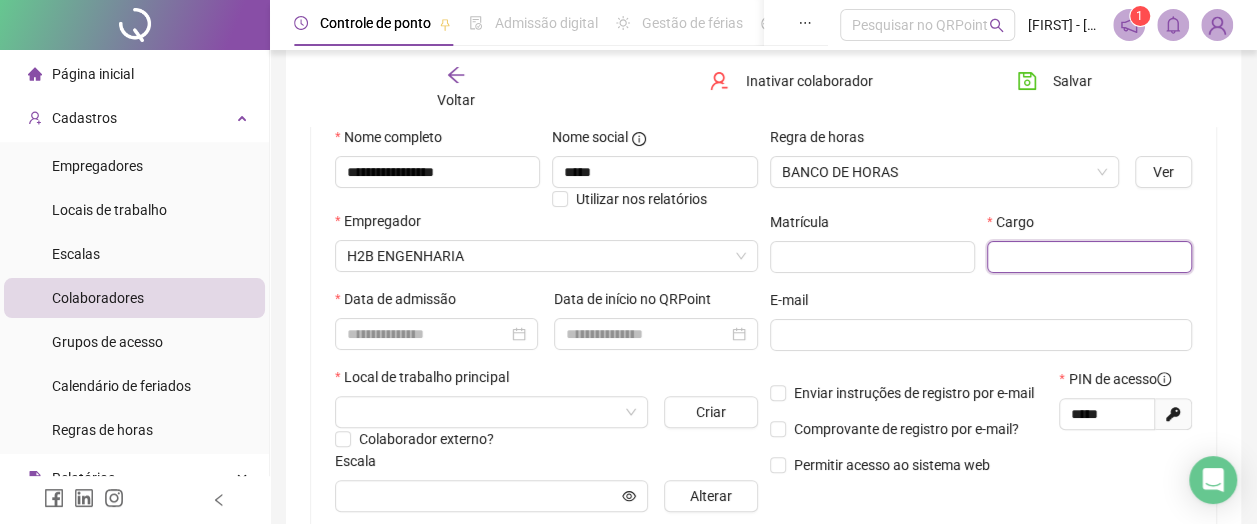 click at bounding box center (1089, 257) 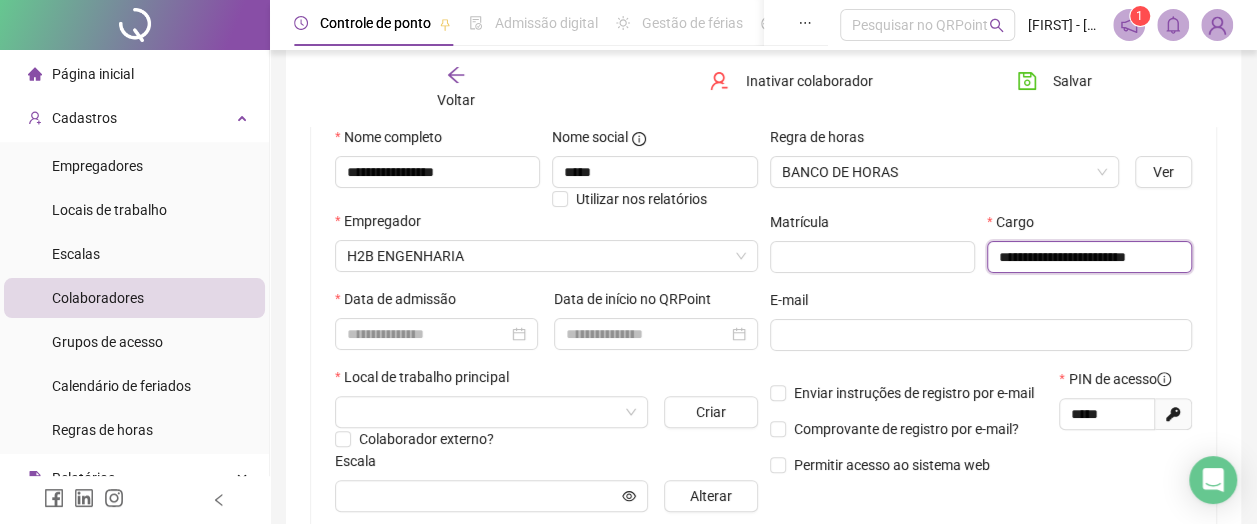 scroll, scrollTop: 0, scrollLeft: 4, axis: horizontal 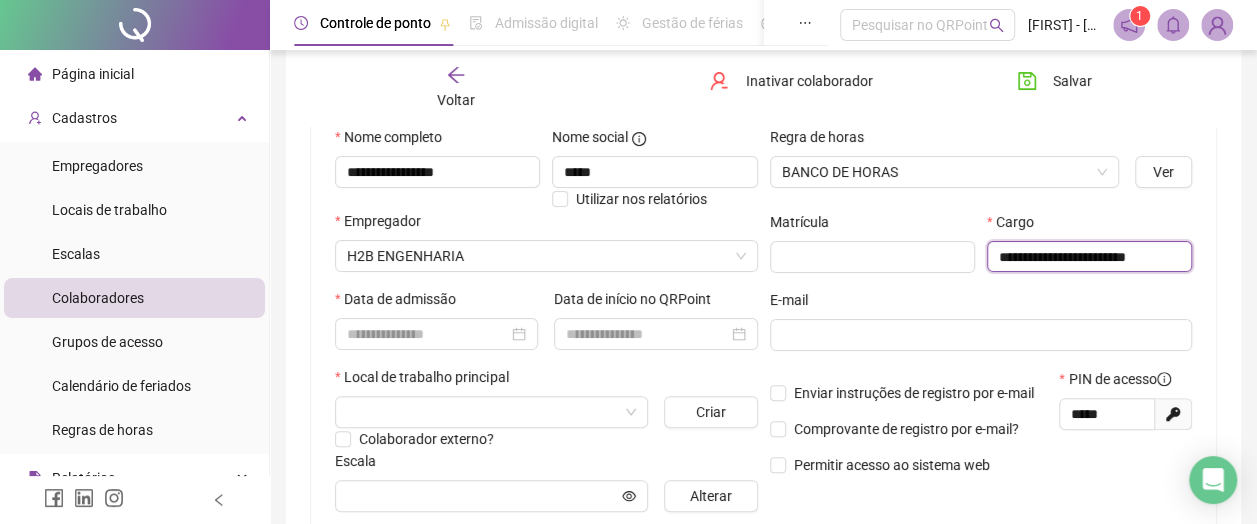 type on "**********" 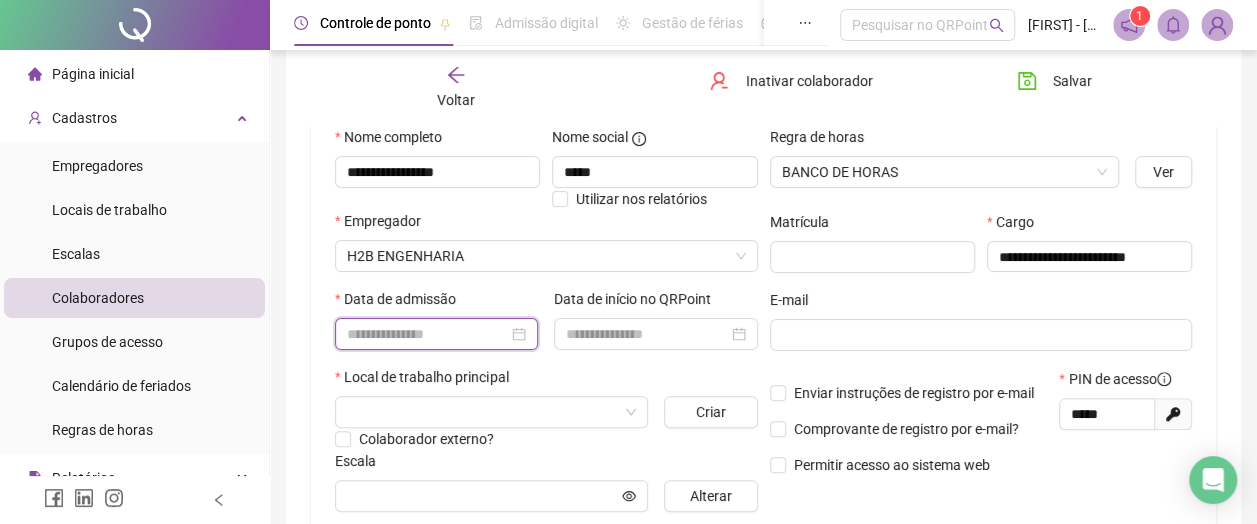 click at bounding box center [427, 334] 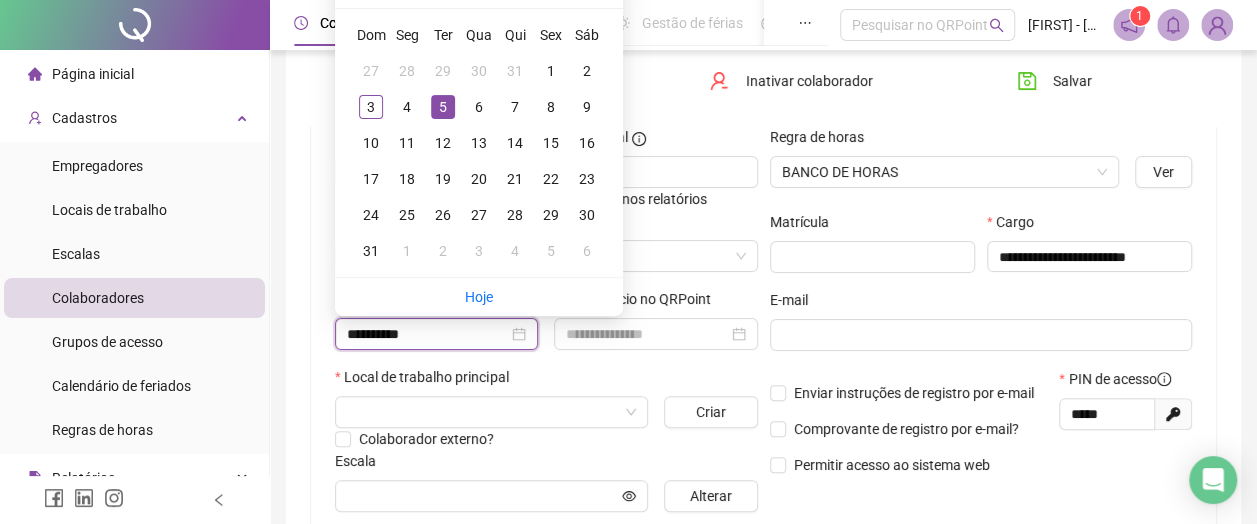type on "**********" 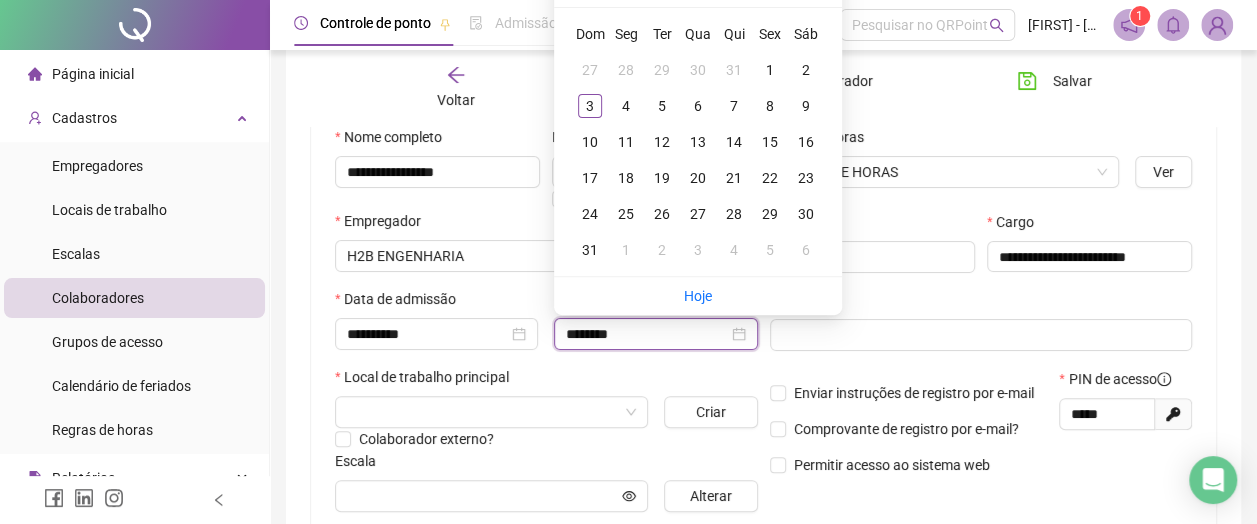 type on "********" 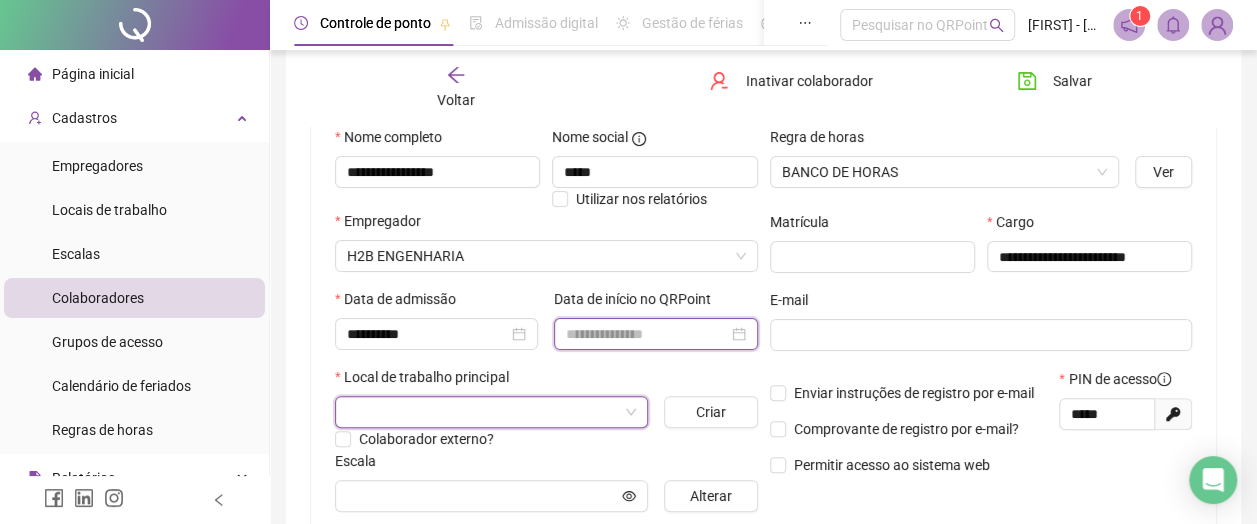 click at bounding box center [646, 334] 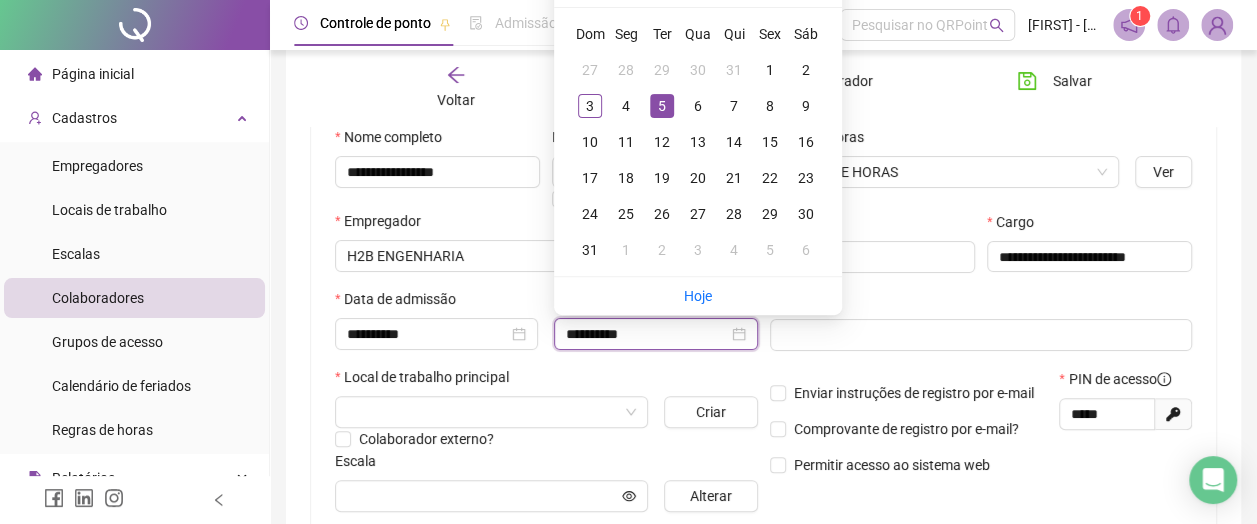 type on "**********" 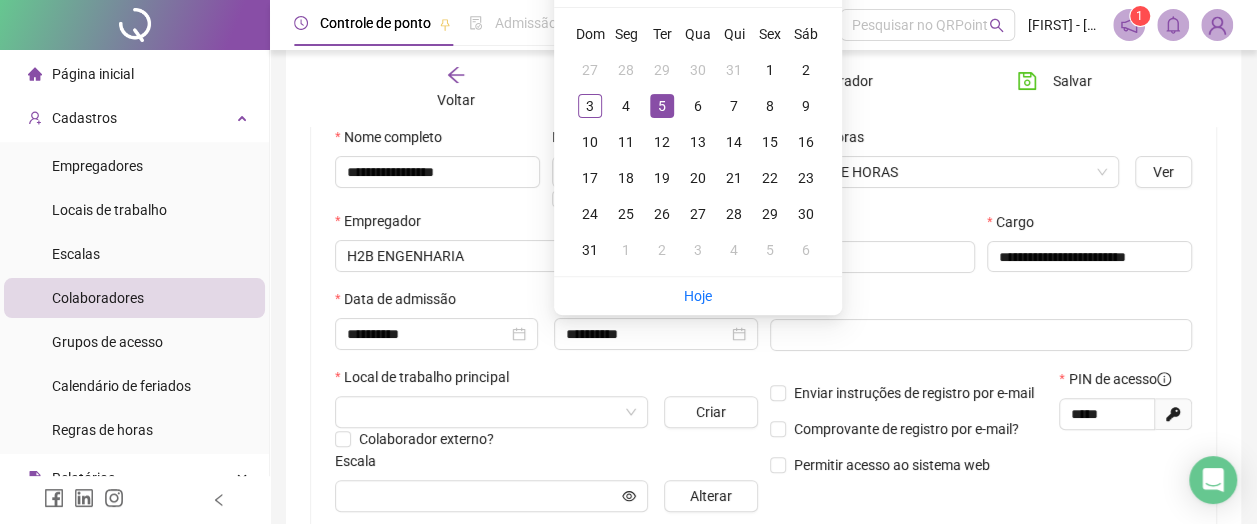 click at bounding box center [482, 412] 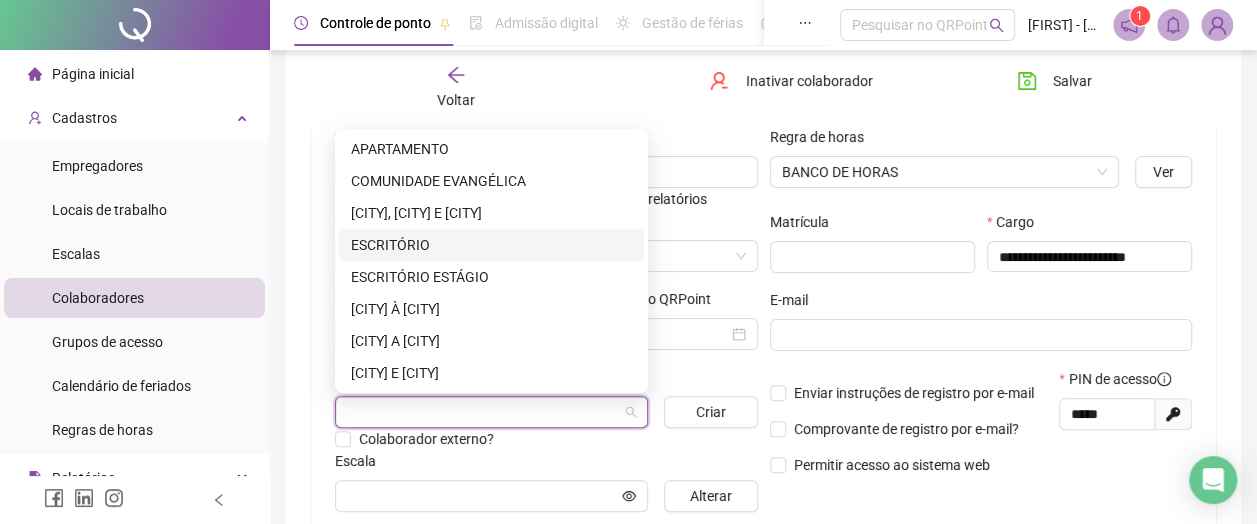click on "ESCRITÓRIO" at bounding box center (491, 245) 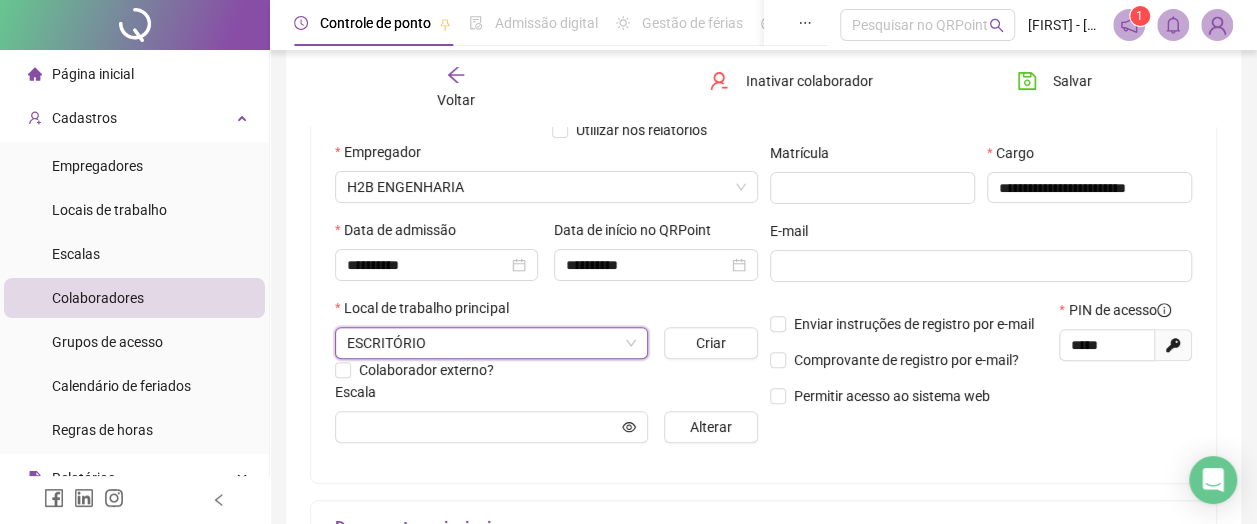 scroll, scrollTop: 300, scrollLeft: 0, axis: vertical 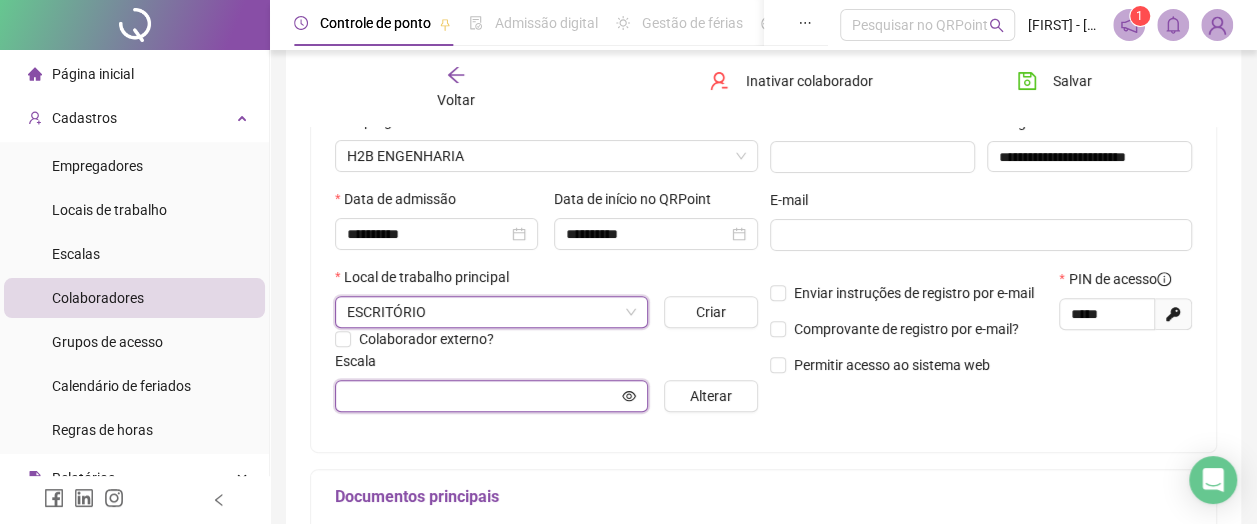 click at bounding box center [482, 396] 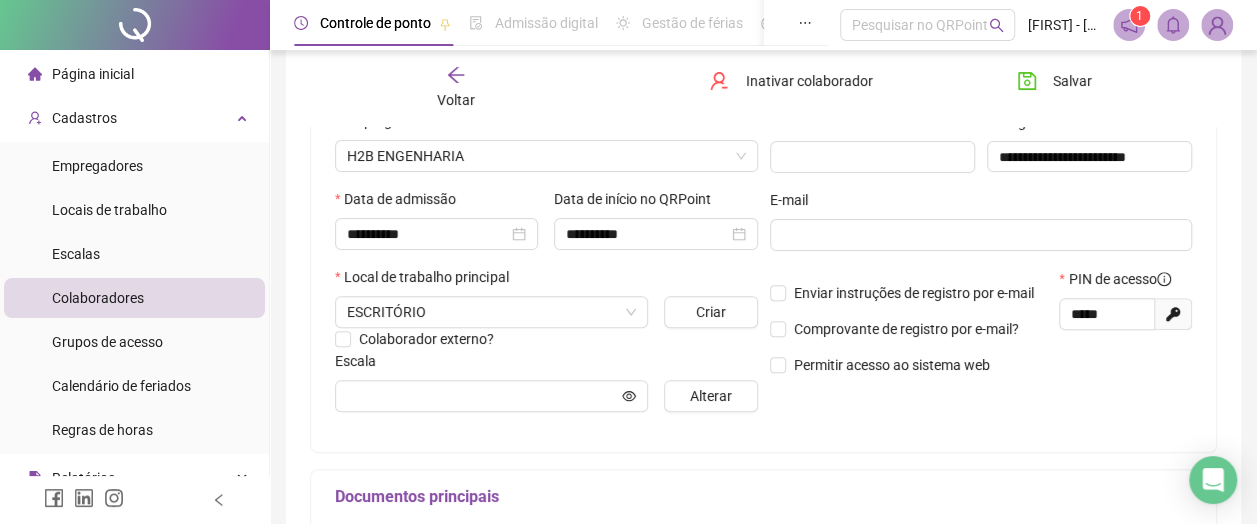 click on "**********" at bounding box center [981, 227] 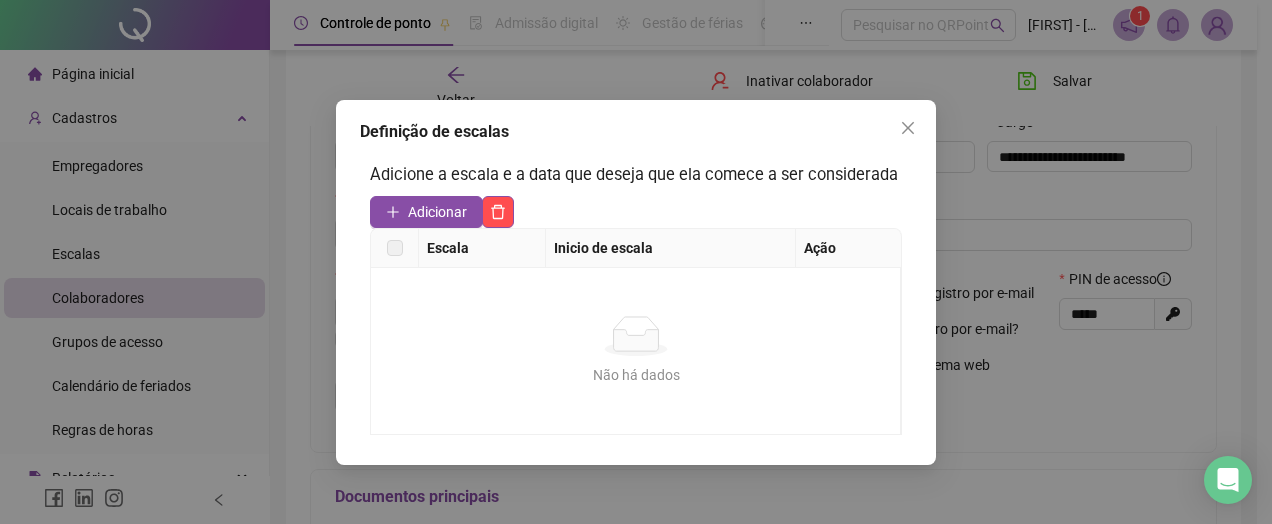click on "Adicionar" at bounding box center [437, 212] 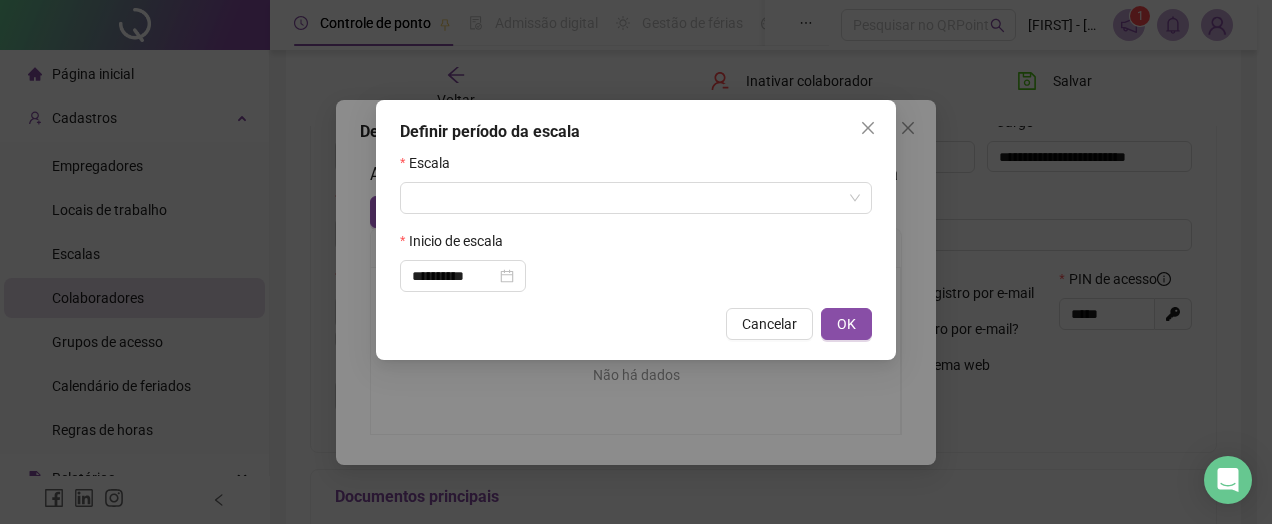 click at bounding box center [627, 198] 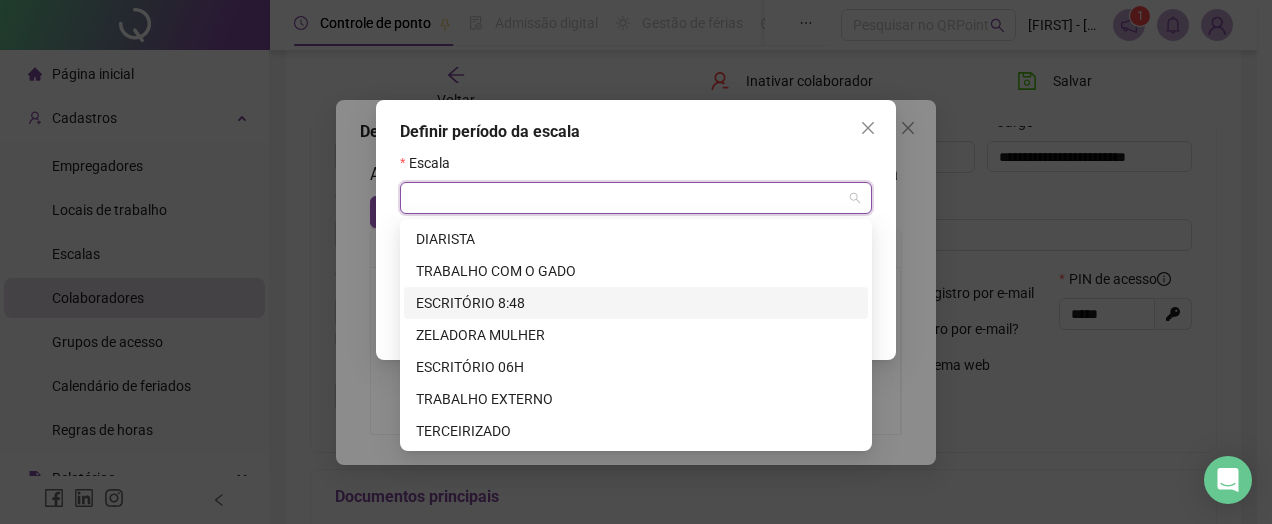 click on "ESCRITÓRIO 8:48" at bounding box center [636, 303] 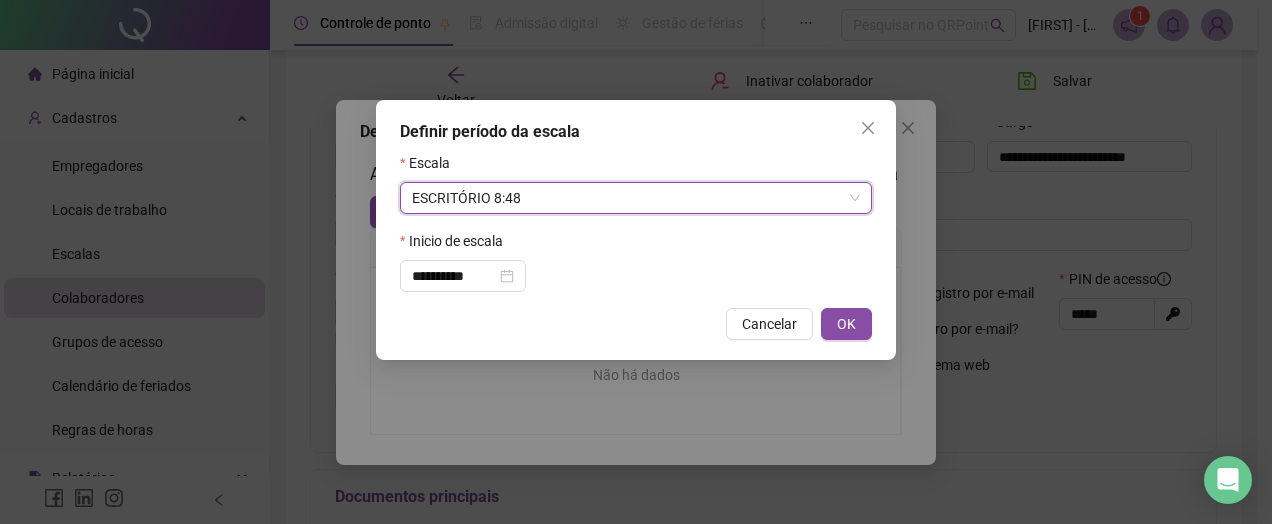 click on "OK" at bounding box center [846, 324] 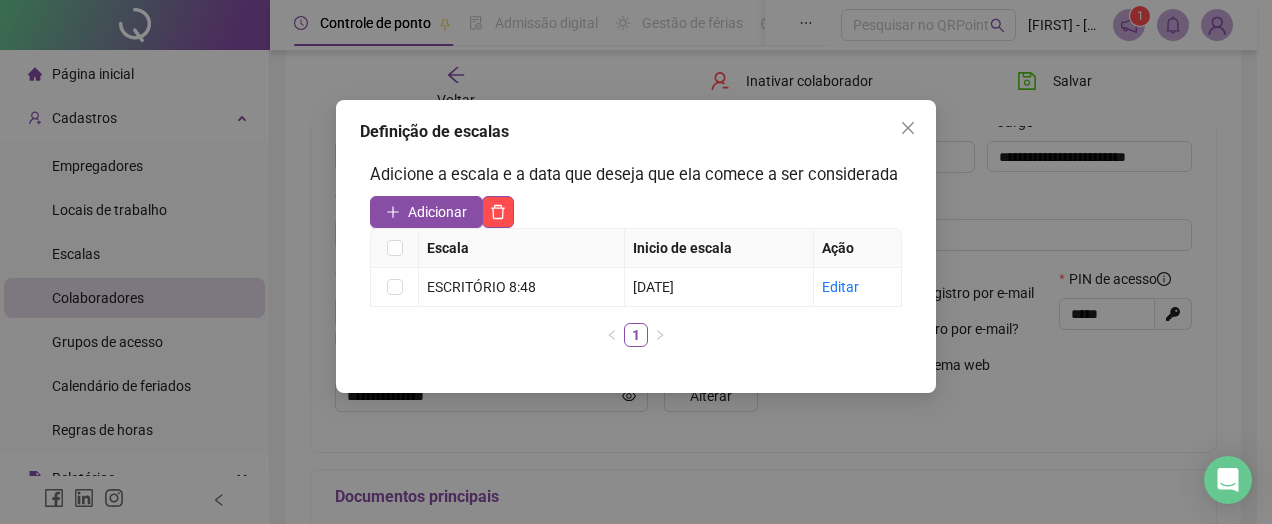 click 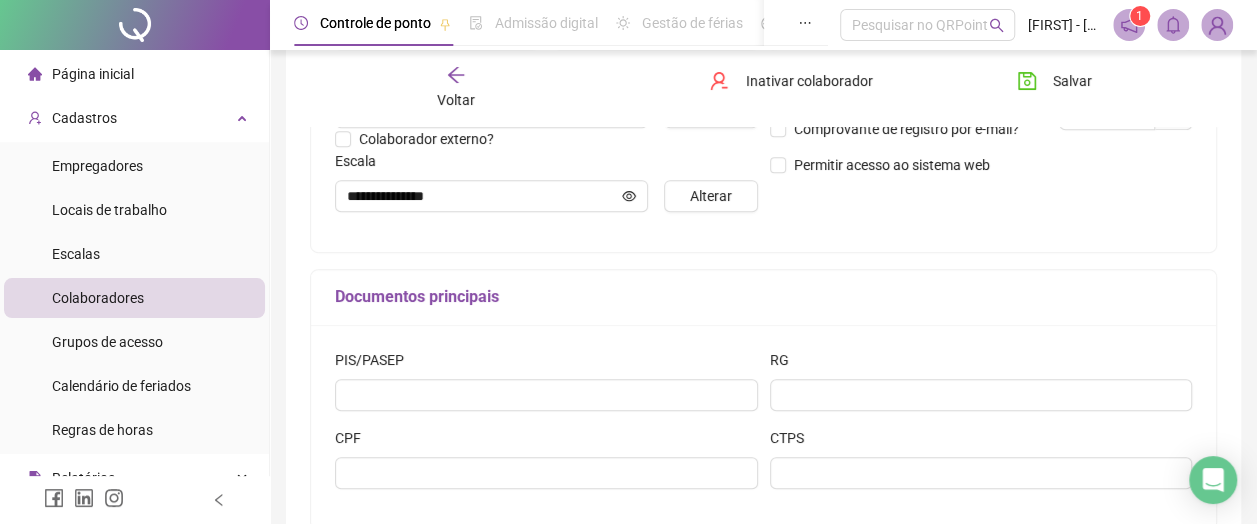 scroll, scrollTop: 600, scrollLeft: 0, axis: vertical 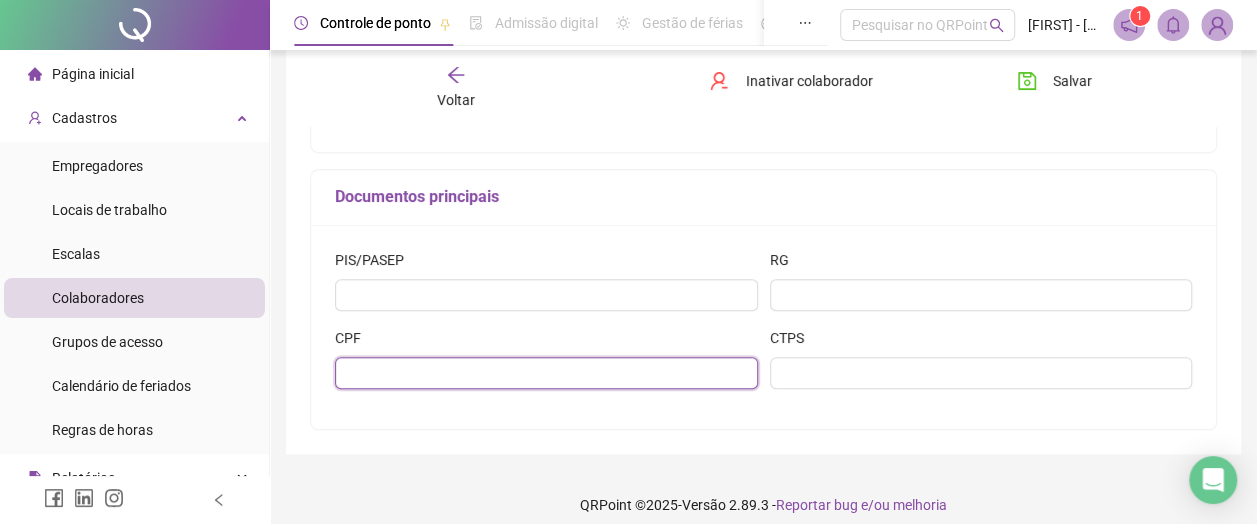 click at bounding box center [546, 373] 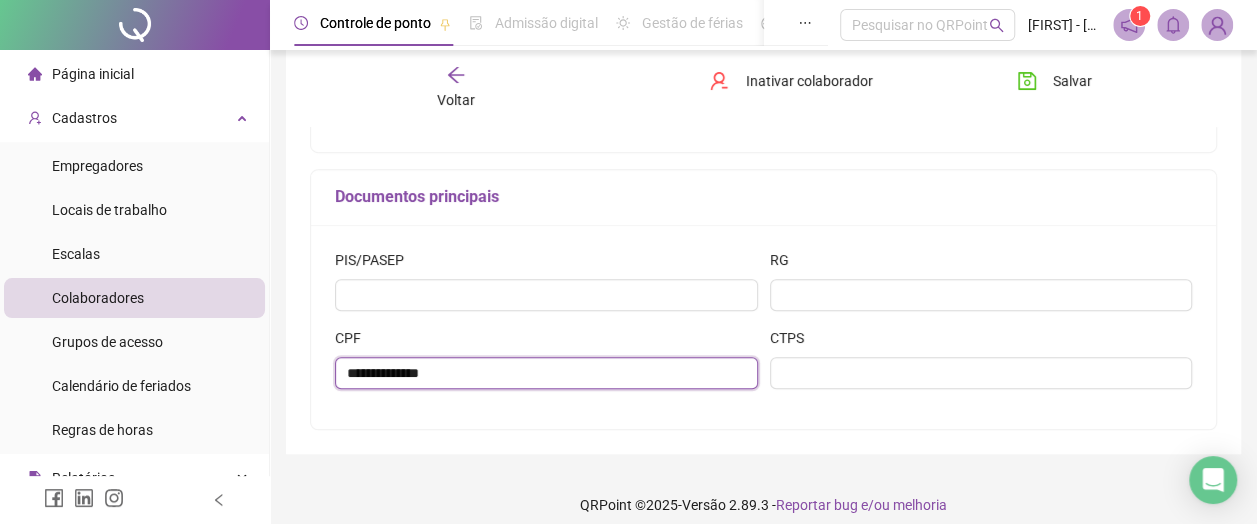 type on "**********" 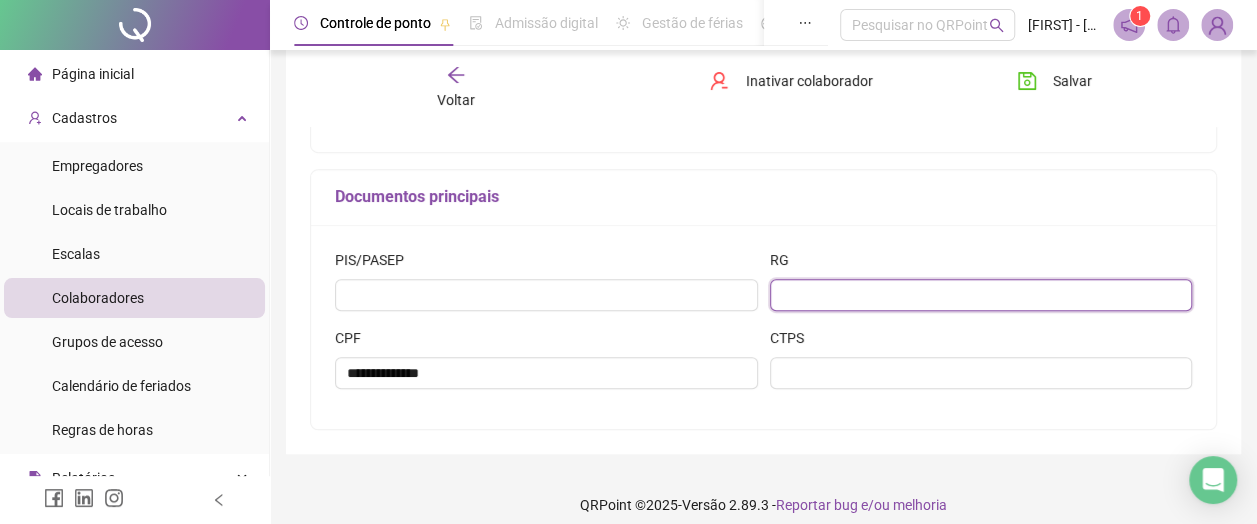 click at bounding box center [981, 295] 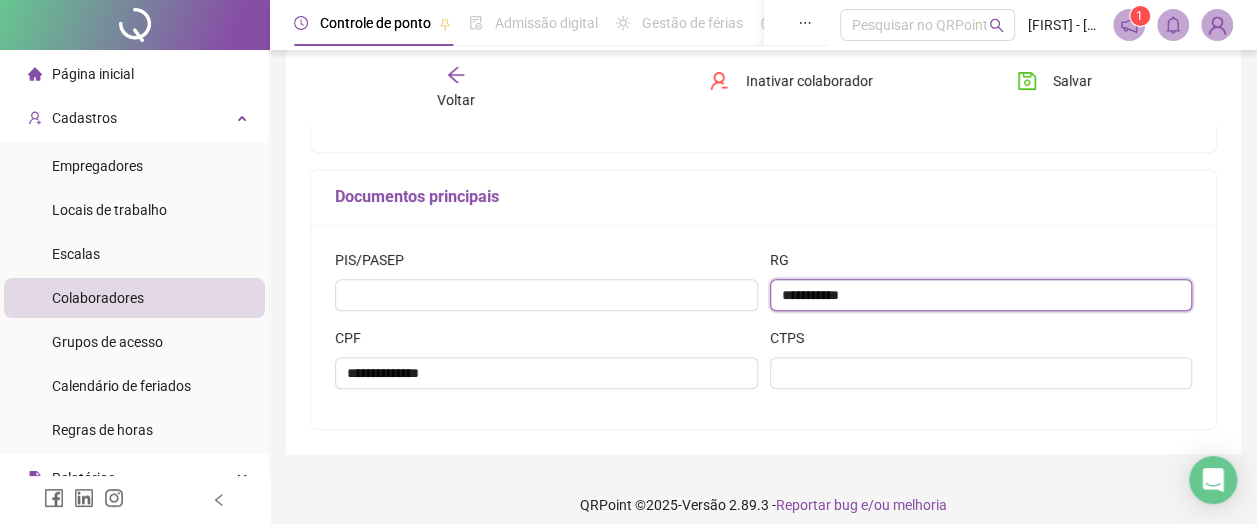 type on "**********" 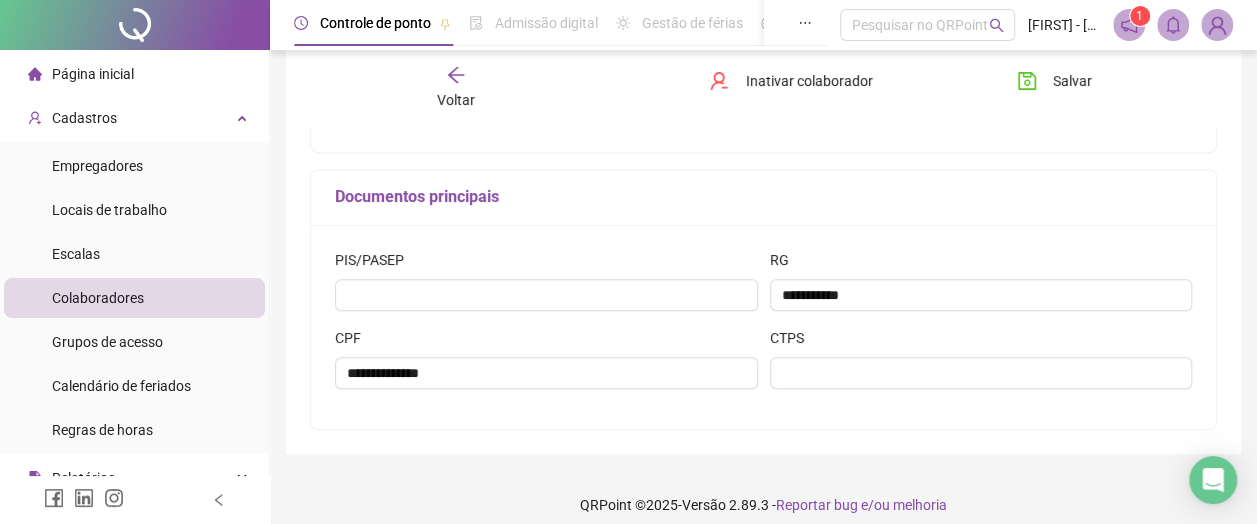 click 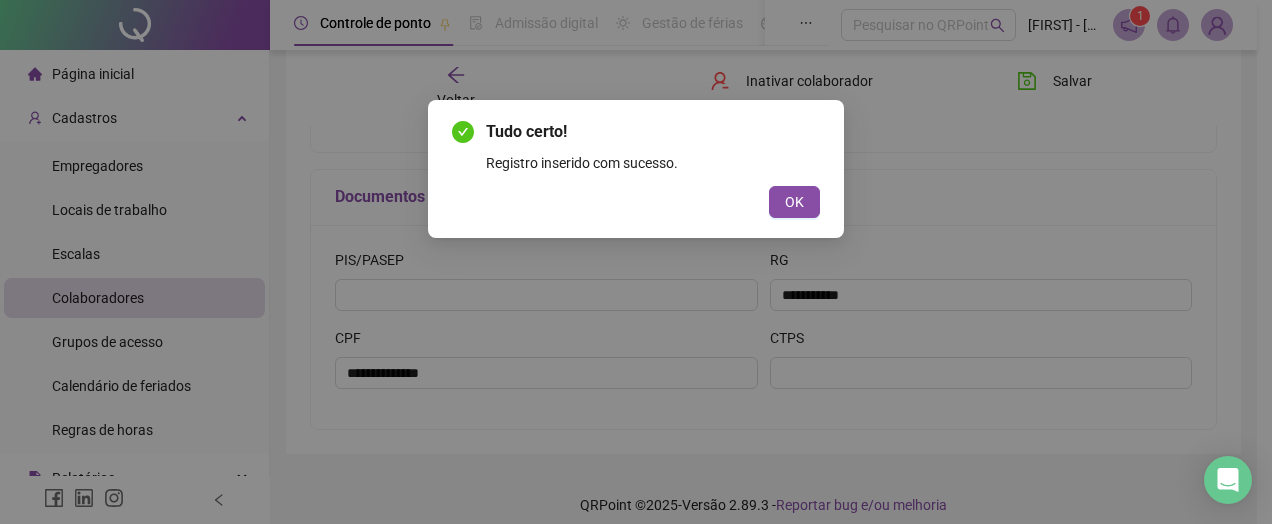 click on "OK" at bounding box center [794, 202] 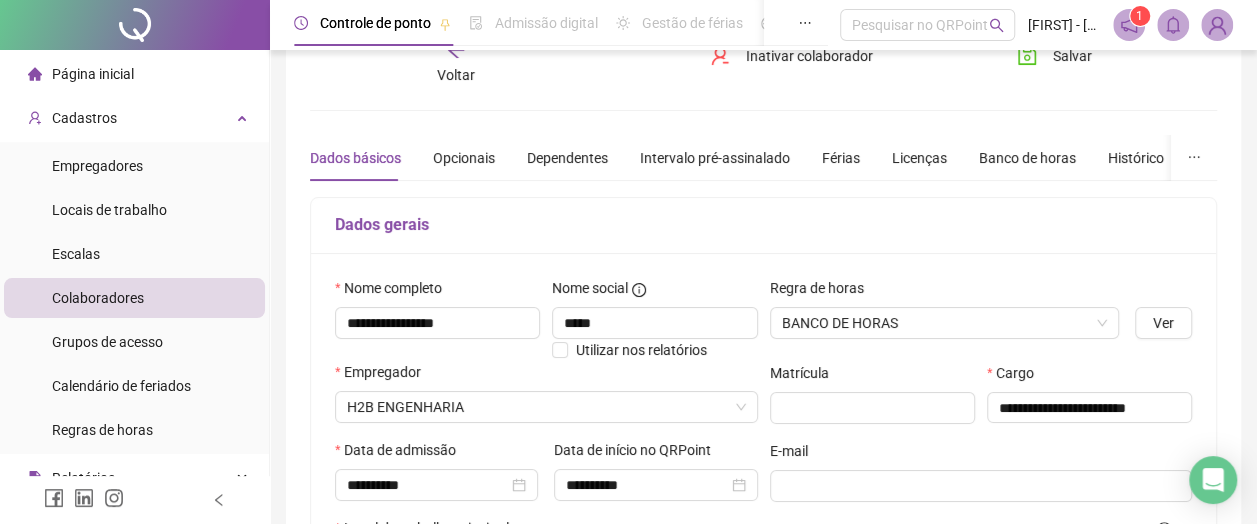 scroll, scrollTop: 0, scrollLeft: 0, axis: both 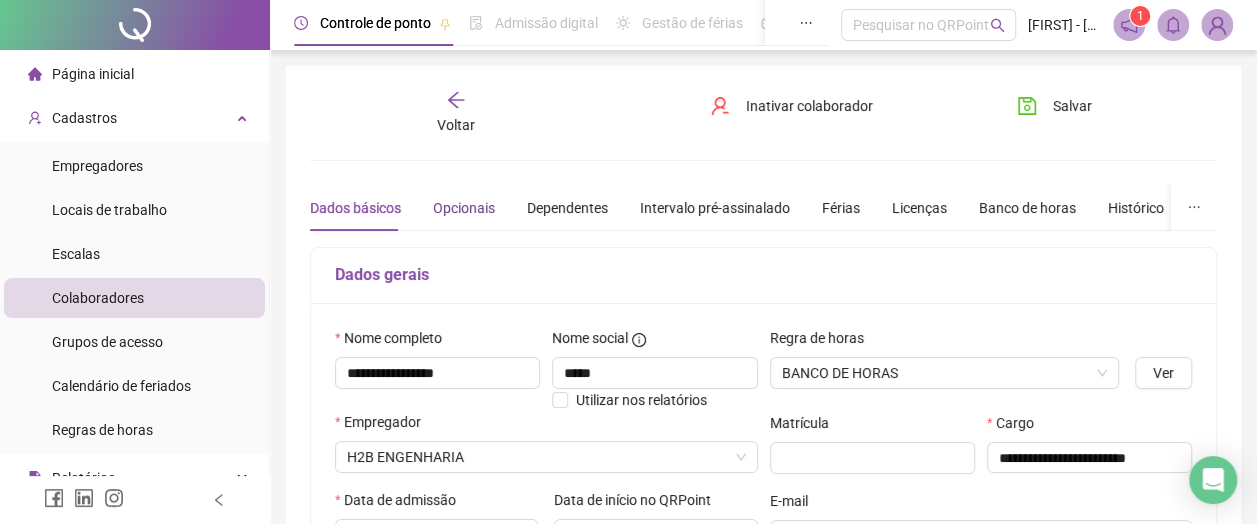 click on "Opcionais" at bounding box center [464, 208] 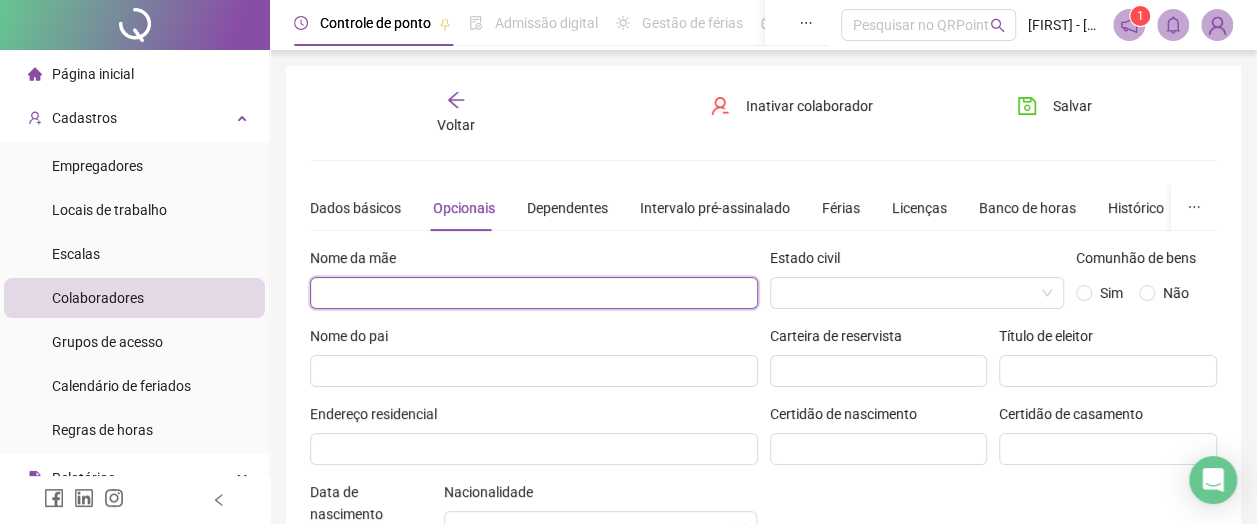 click at bounding box center (534, 293) 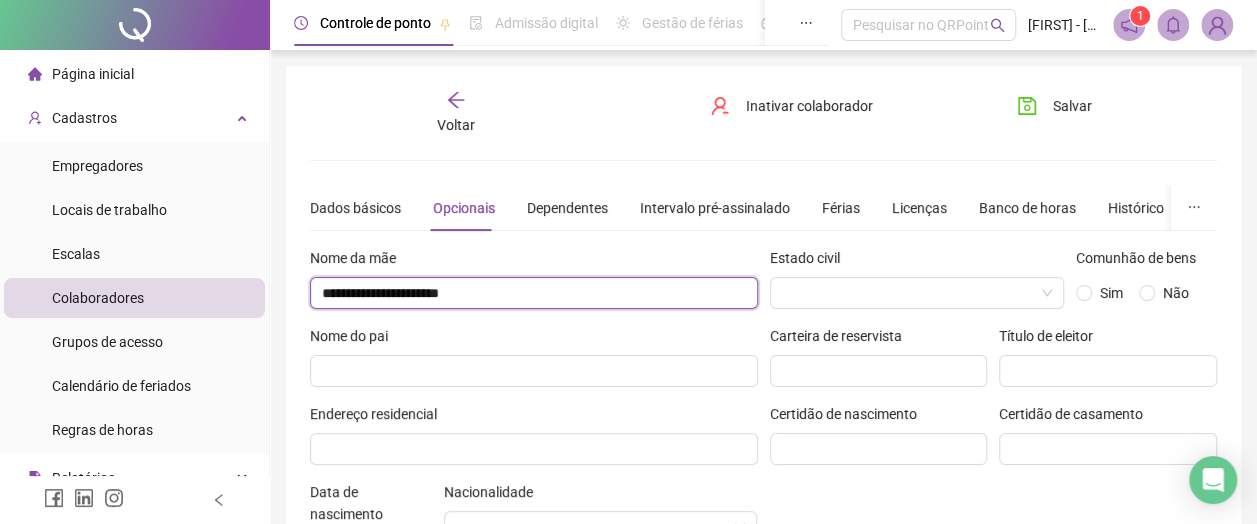 type on "**********" 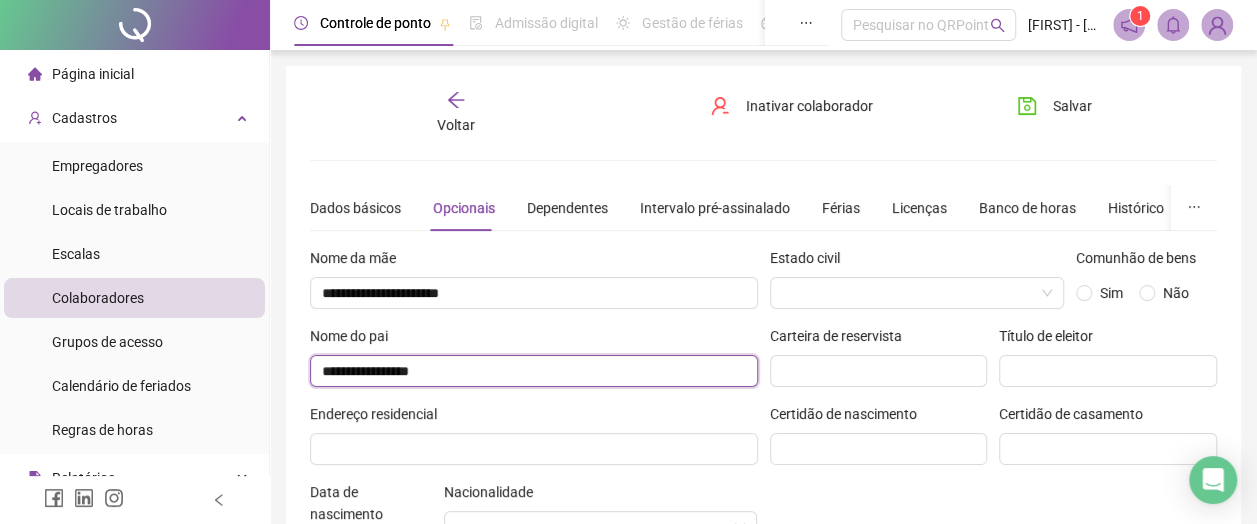 type on "**********" 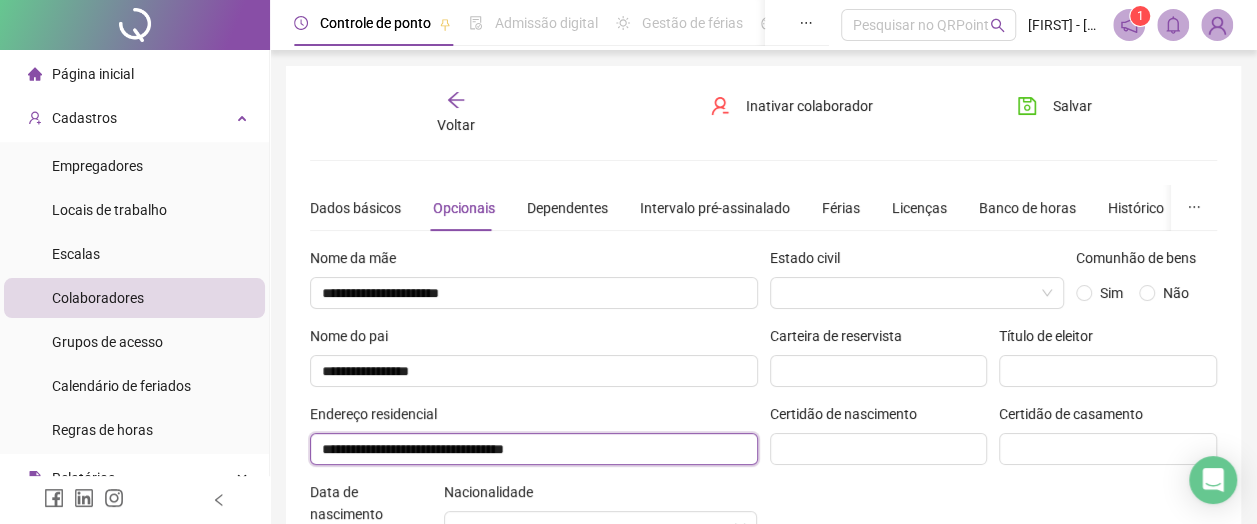 type on "**********" 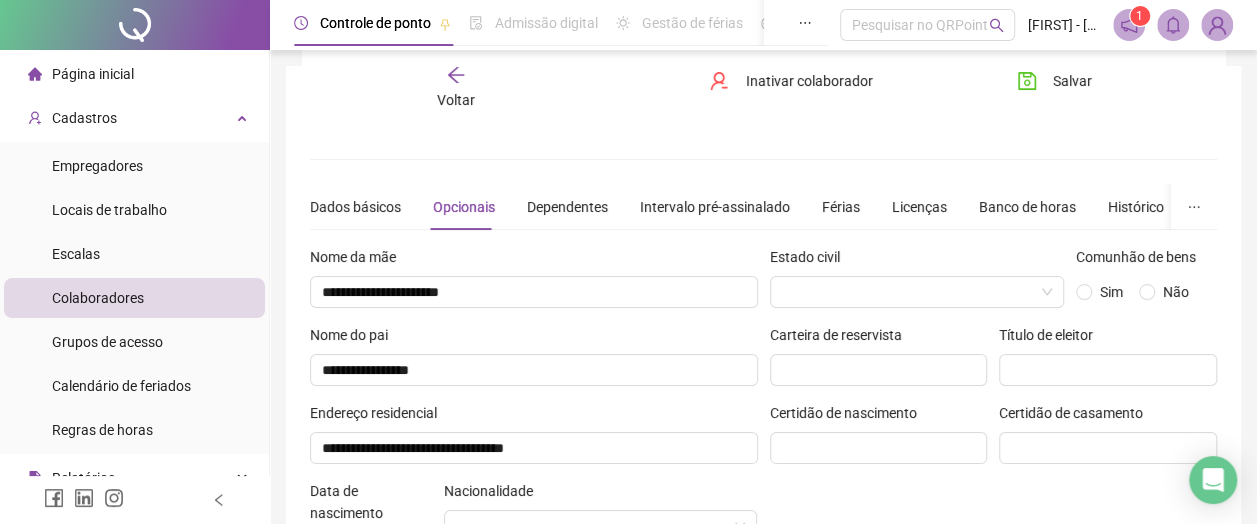 scroll, scrollTop: 285, scrollLeft: 0, axis: vertical 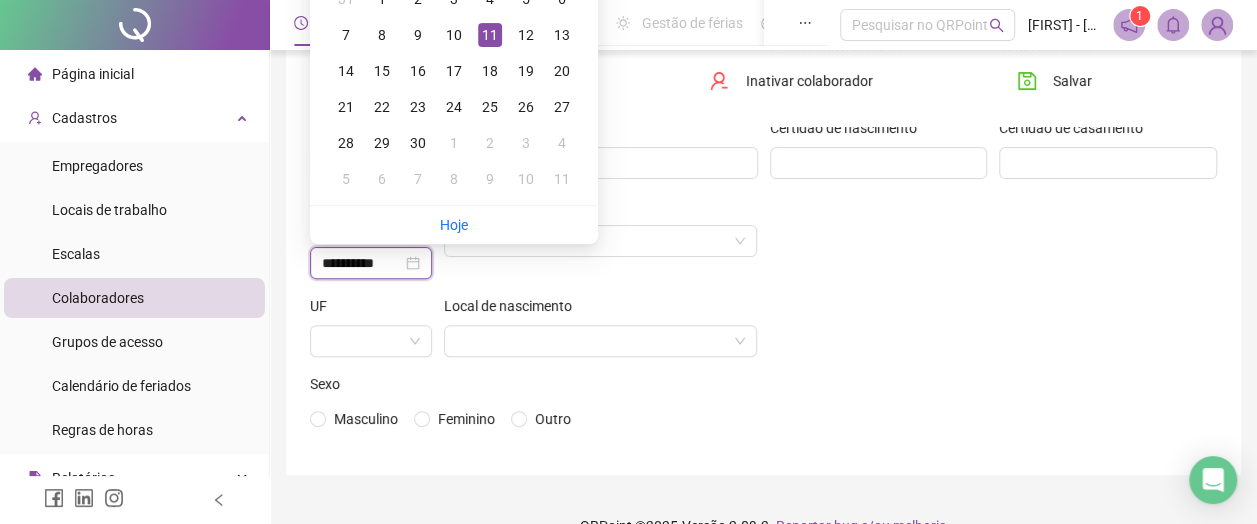 type on "**********" 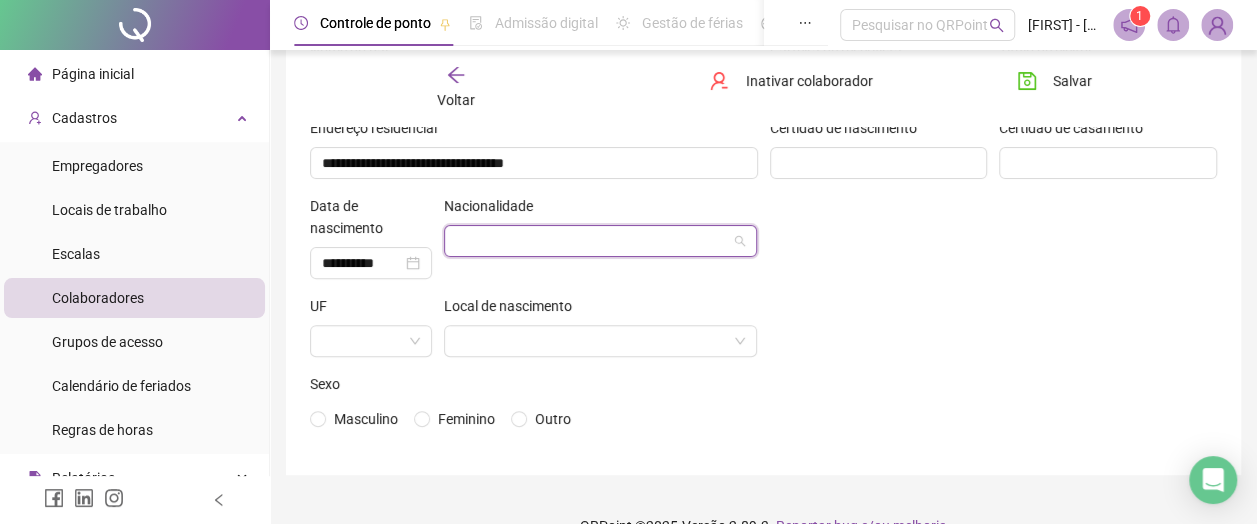 click at bounding box center (591, 241) 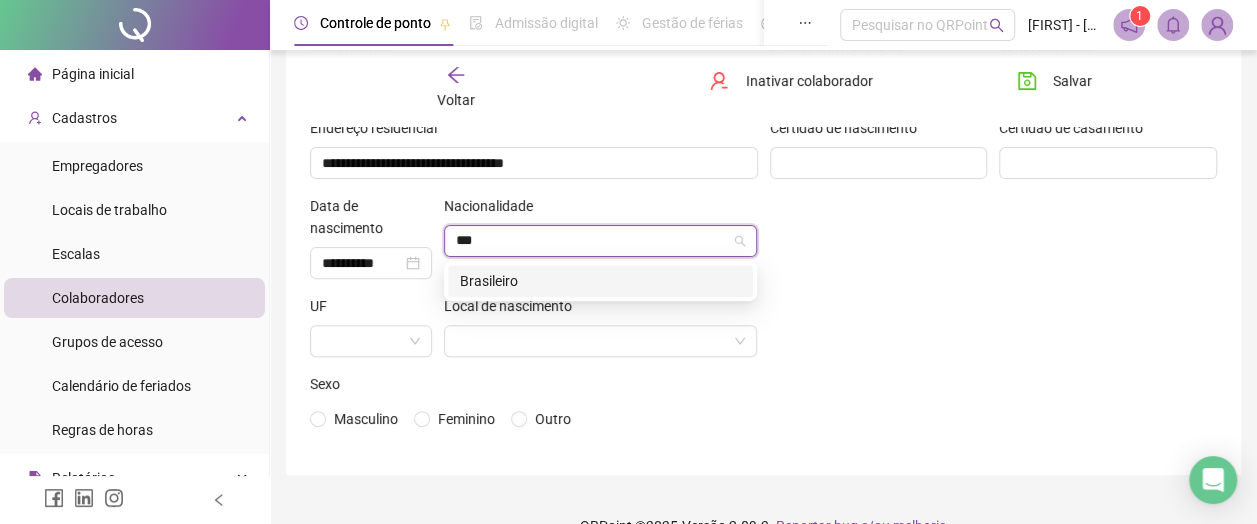 type on "****" 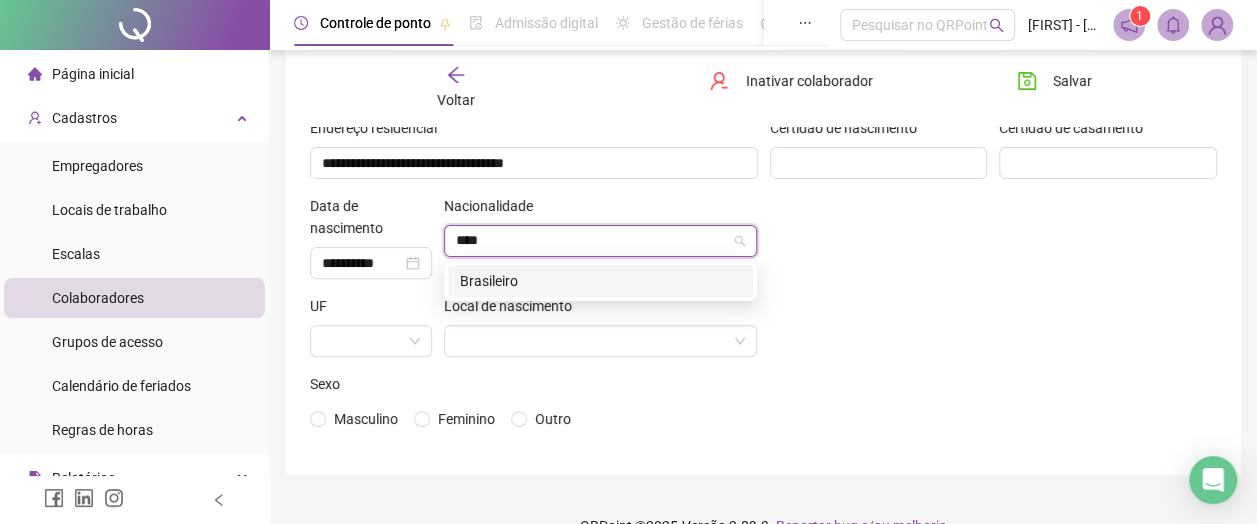 click on "Brasileiro" at bounding box center (600, 281) 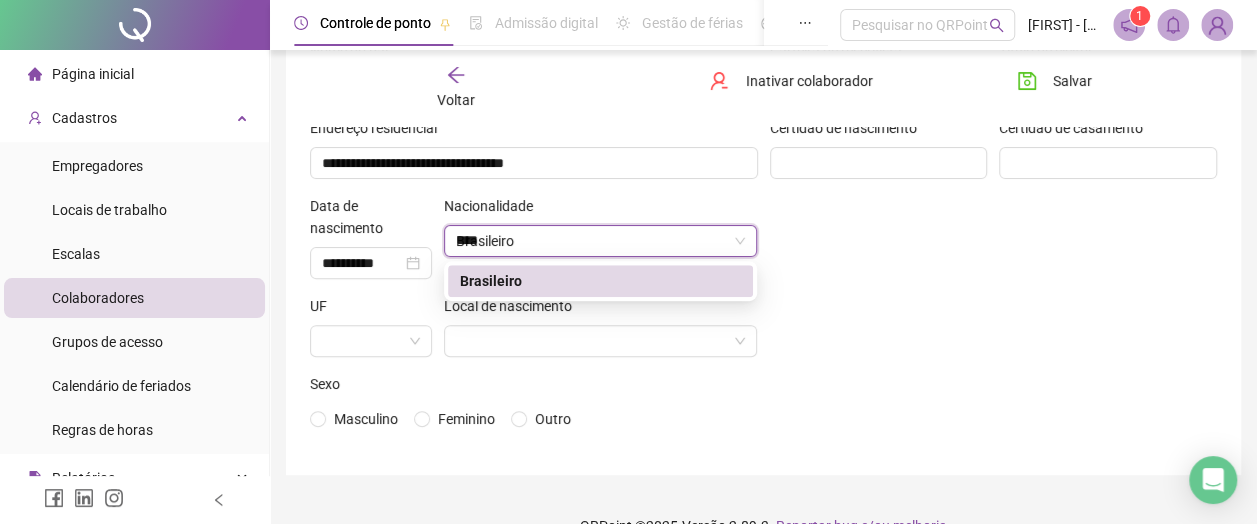 type 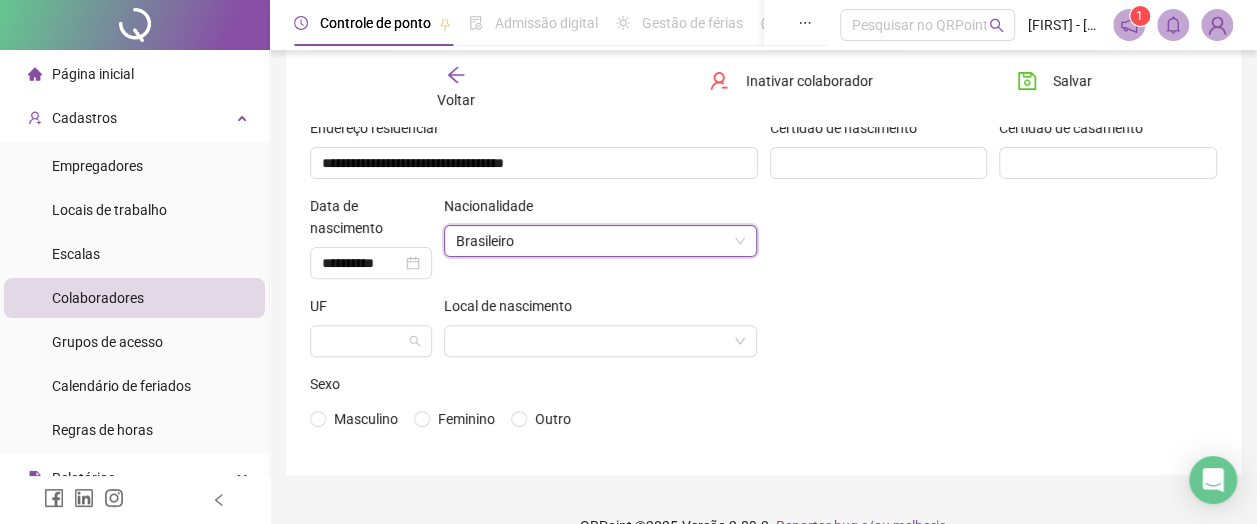click at bounding box center [362, 341] 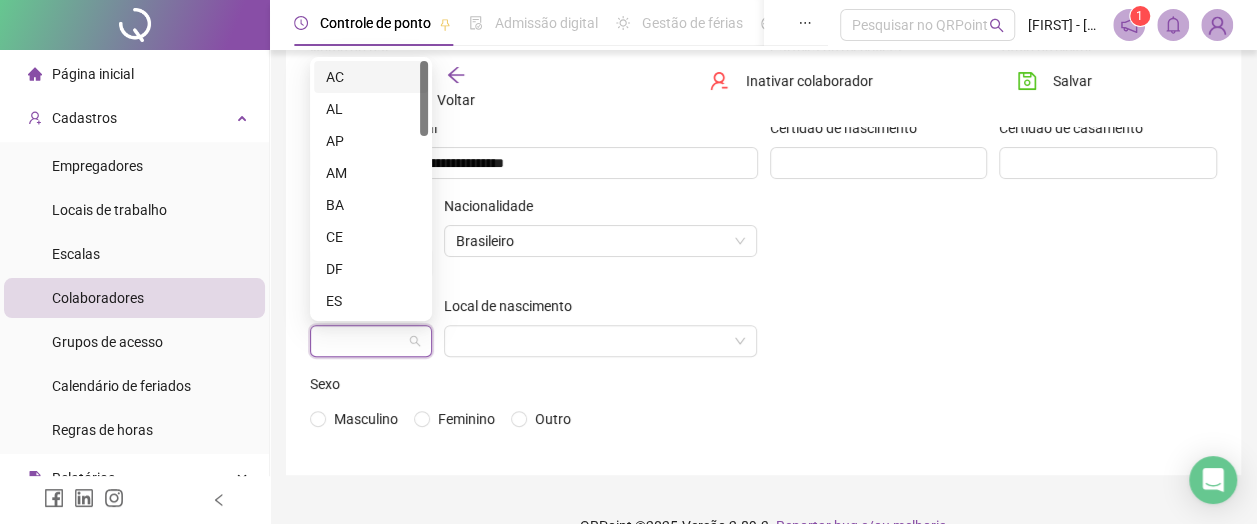 type on "*" 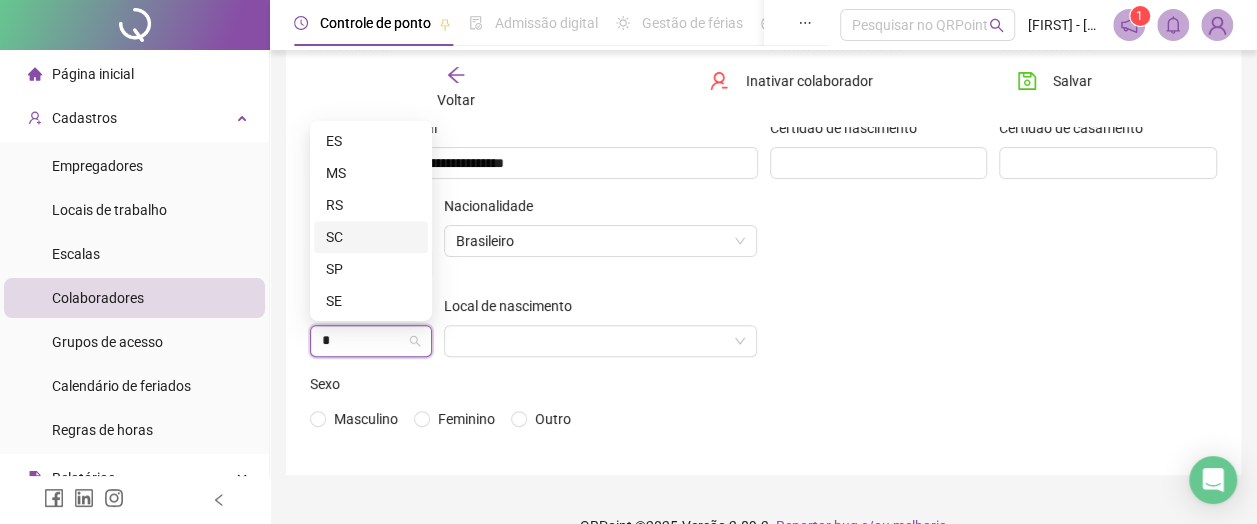 click on "SC" at bounding box center (371, 237) 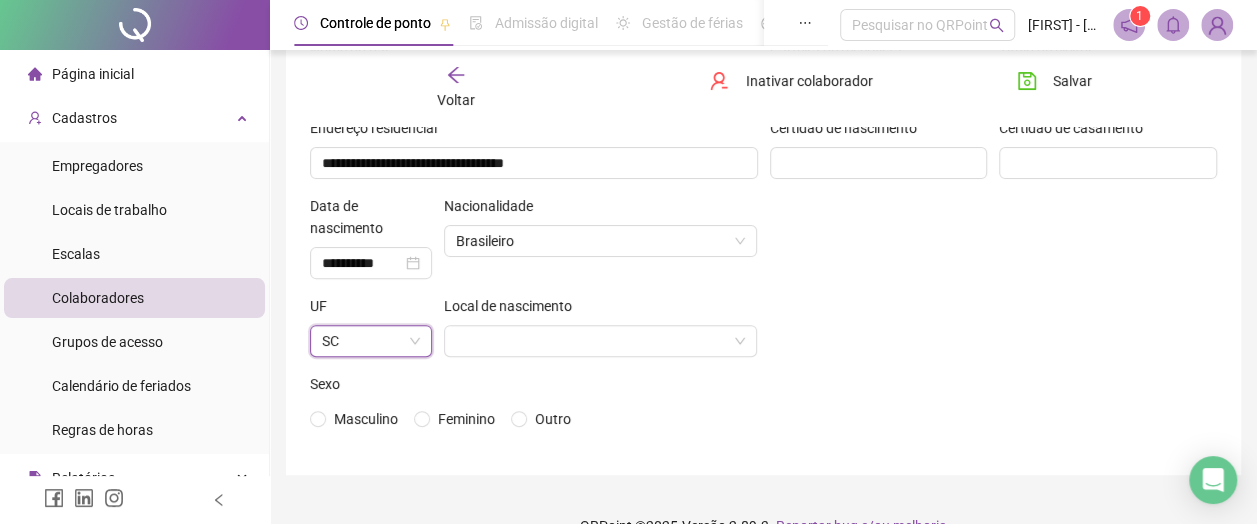 click at bounding box center (591, 341) 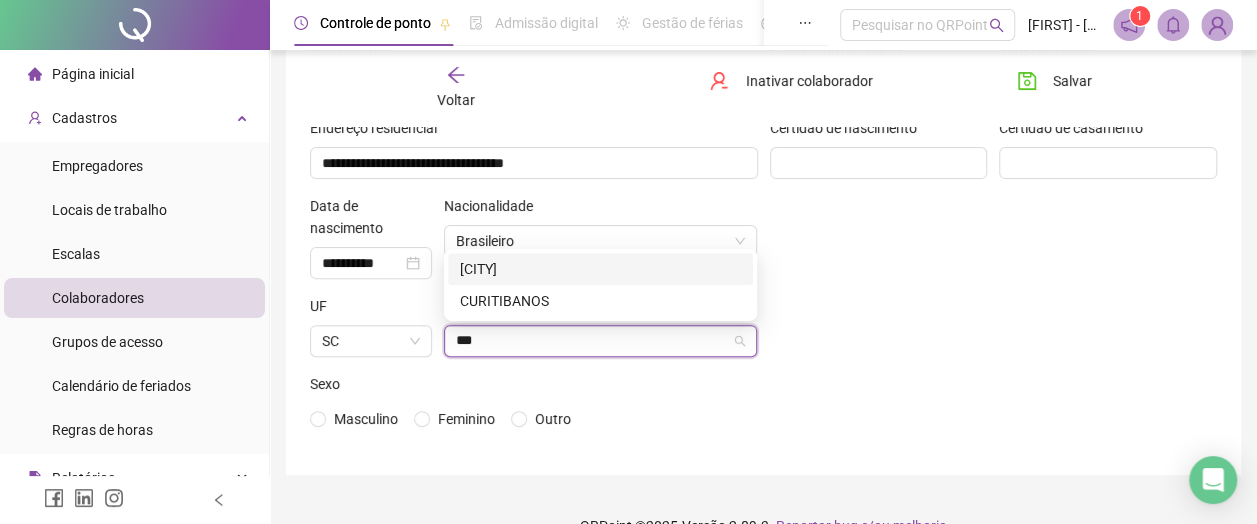 type on "****" 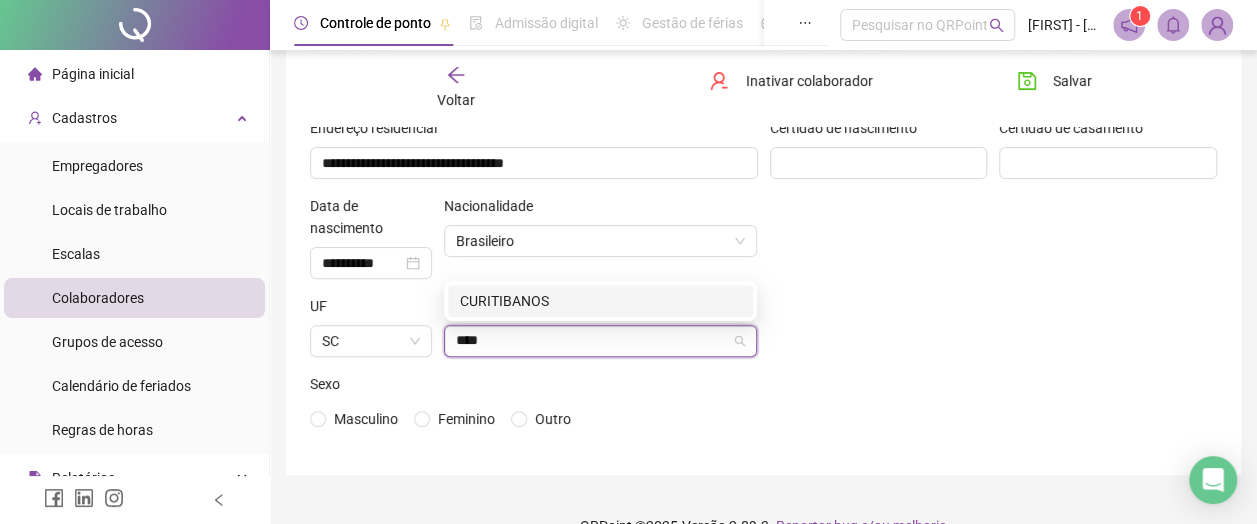 click on "CURITIBANOS" at bounding box center [600, 301] 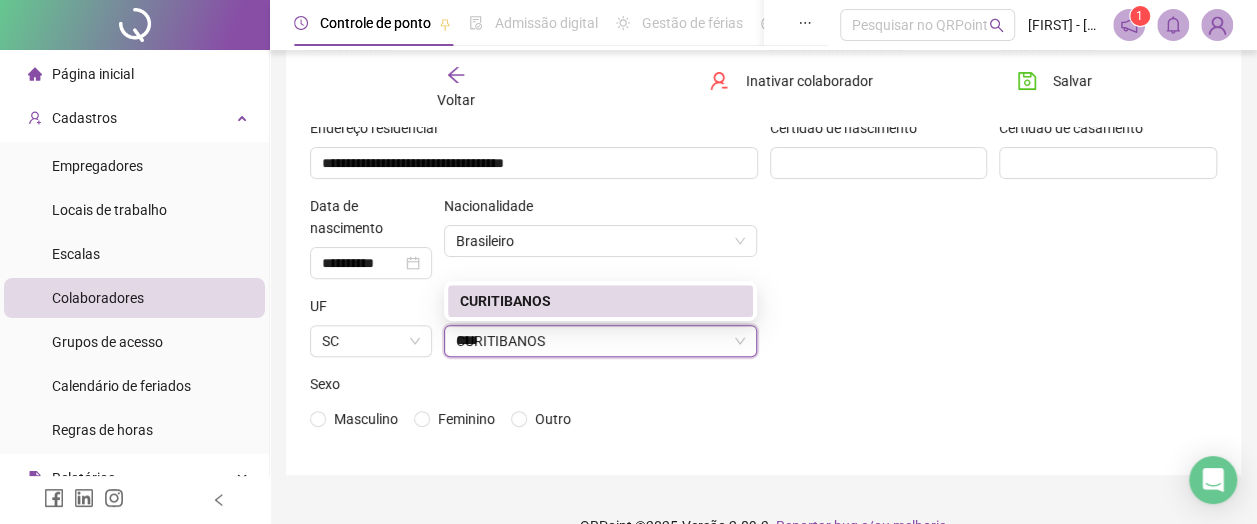 type 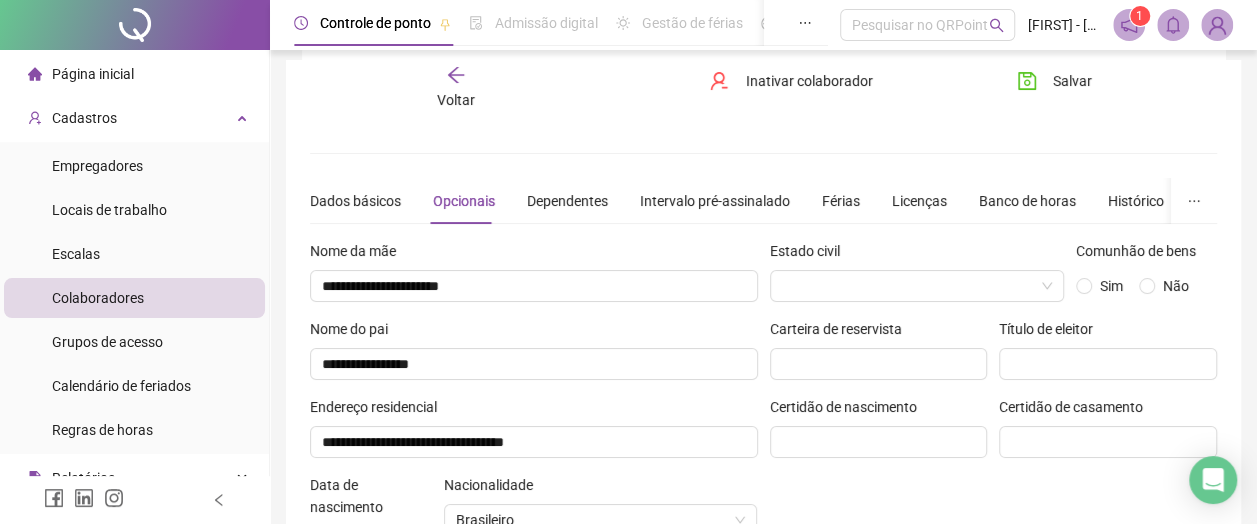 scroll, scrollTop: 0, scrollLeft: 0, axis: both 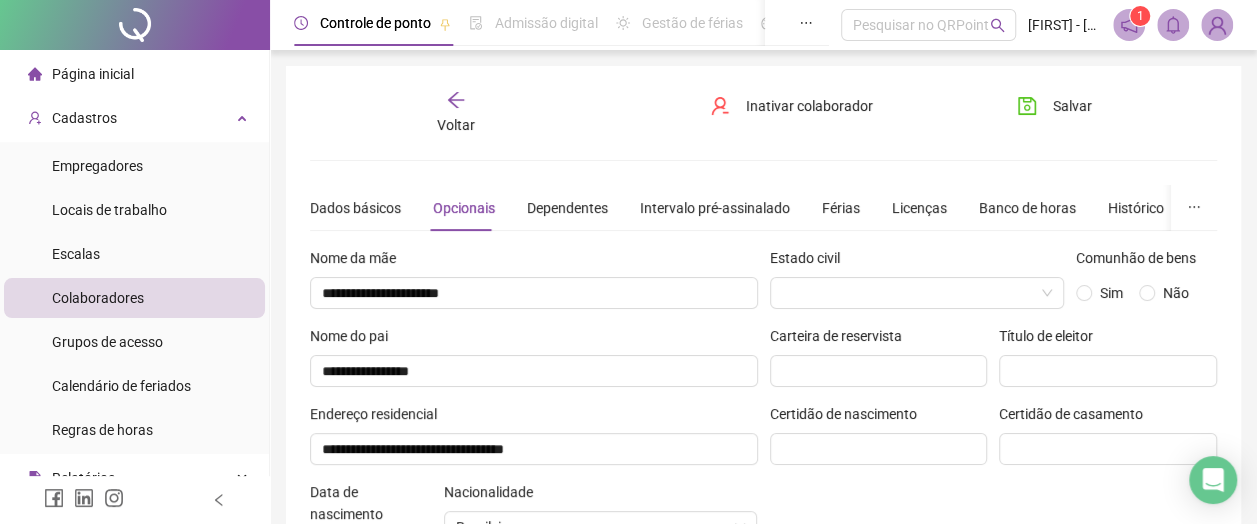 click at bounding box center [908, 293] 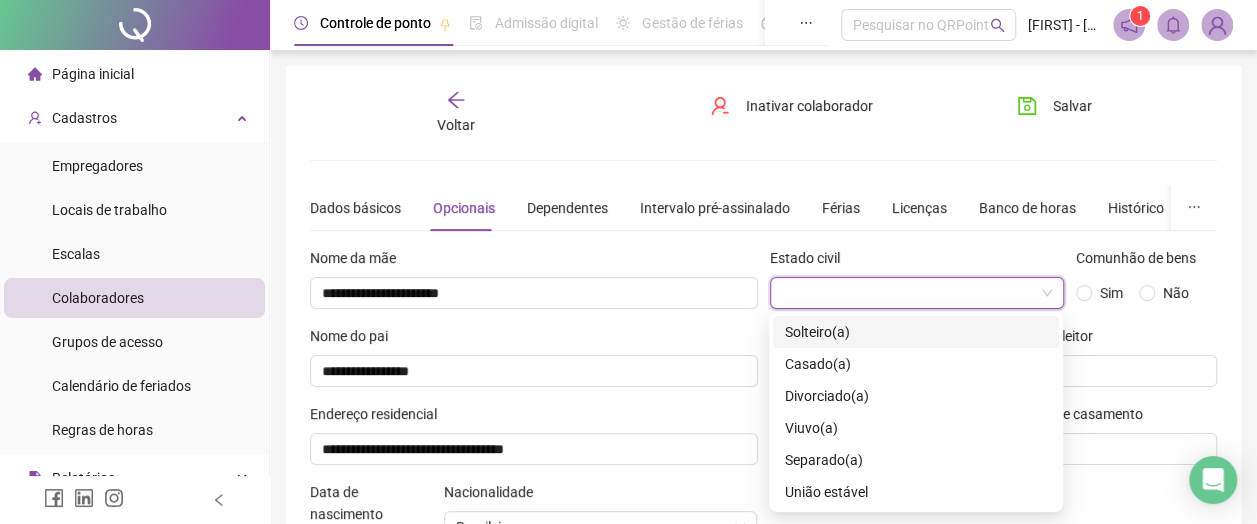 click on "Solteiro(a)" at bounding box center [817, 332] 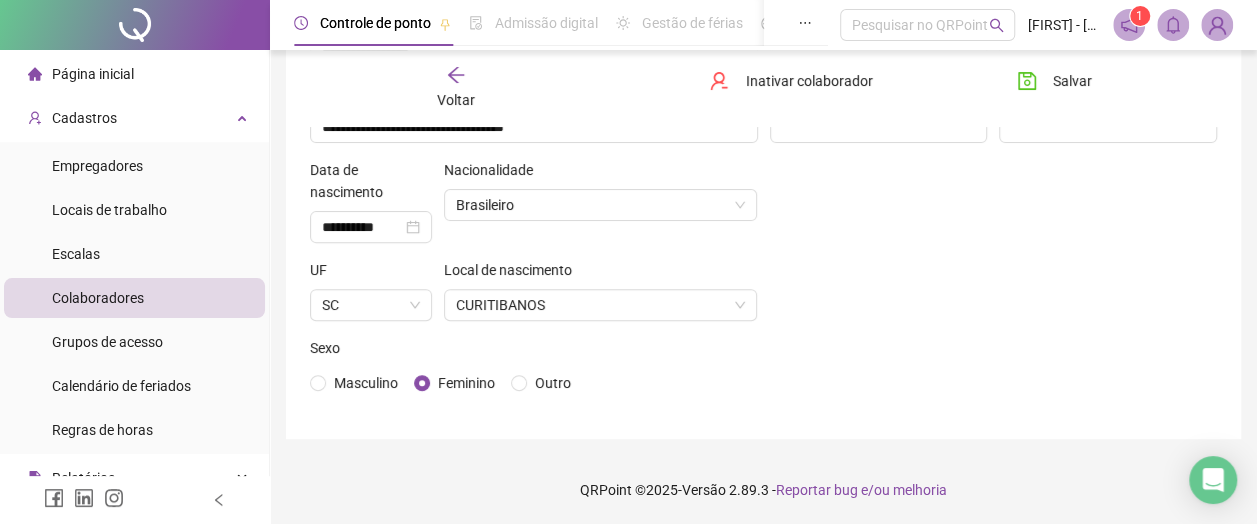 scroll, scrollTop: 0, scrollLeft: 0, axis: both 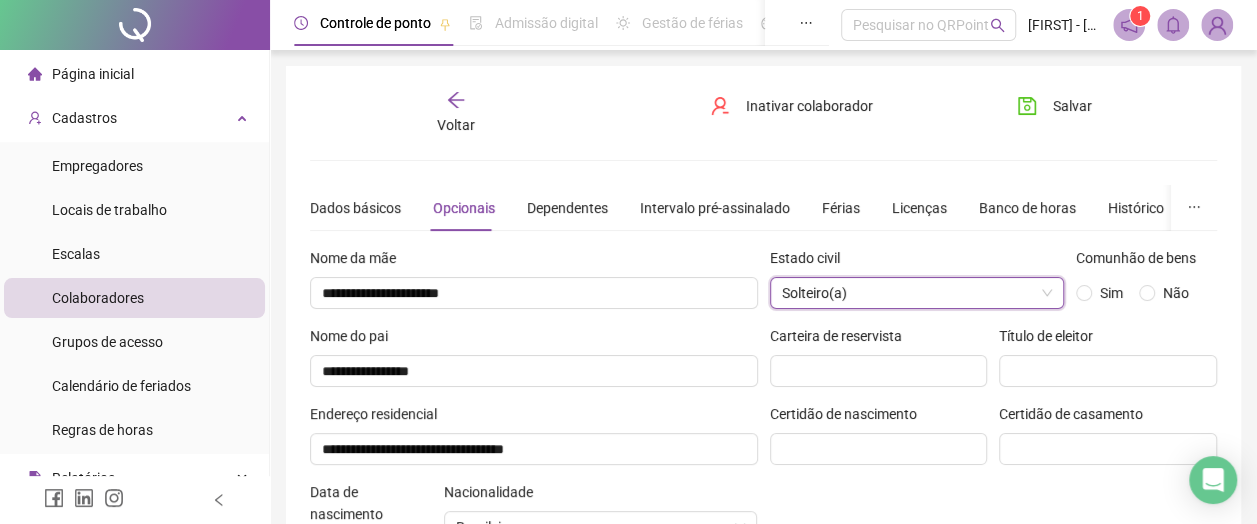 click 